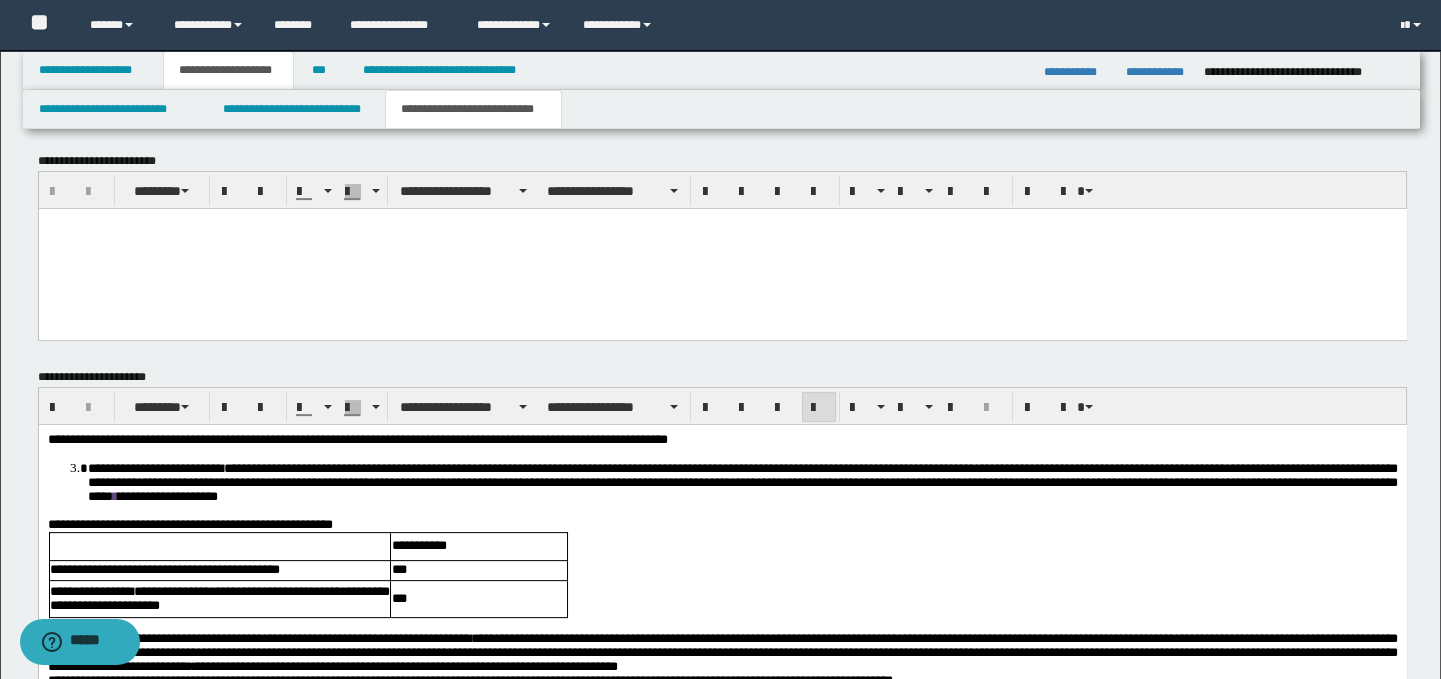 scroll, scrollTop: 1268, scrollLeft: 0, axis: vertical 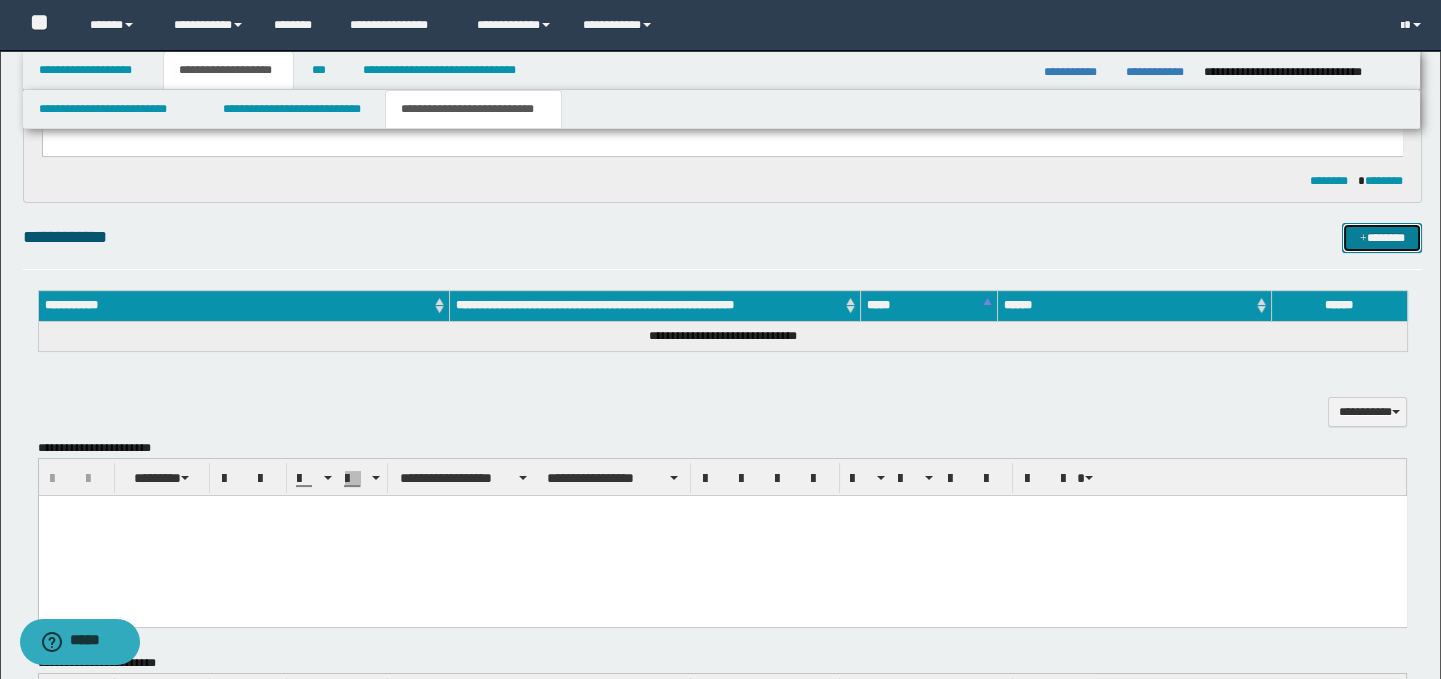 click on "*******" at bounding box center (1382, 238) 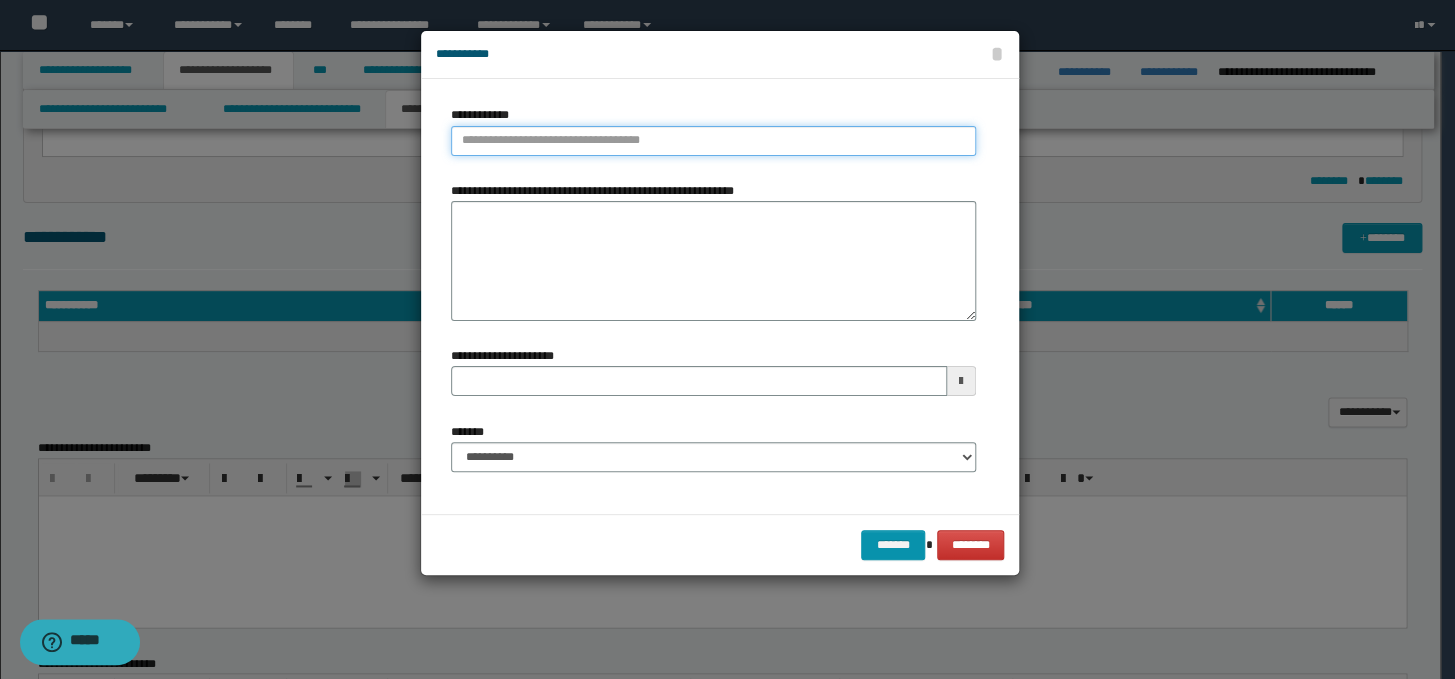 click on "**********" at bounding box center (713, 141) 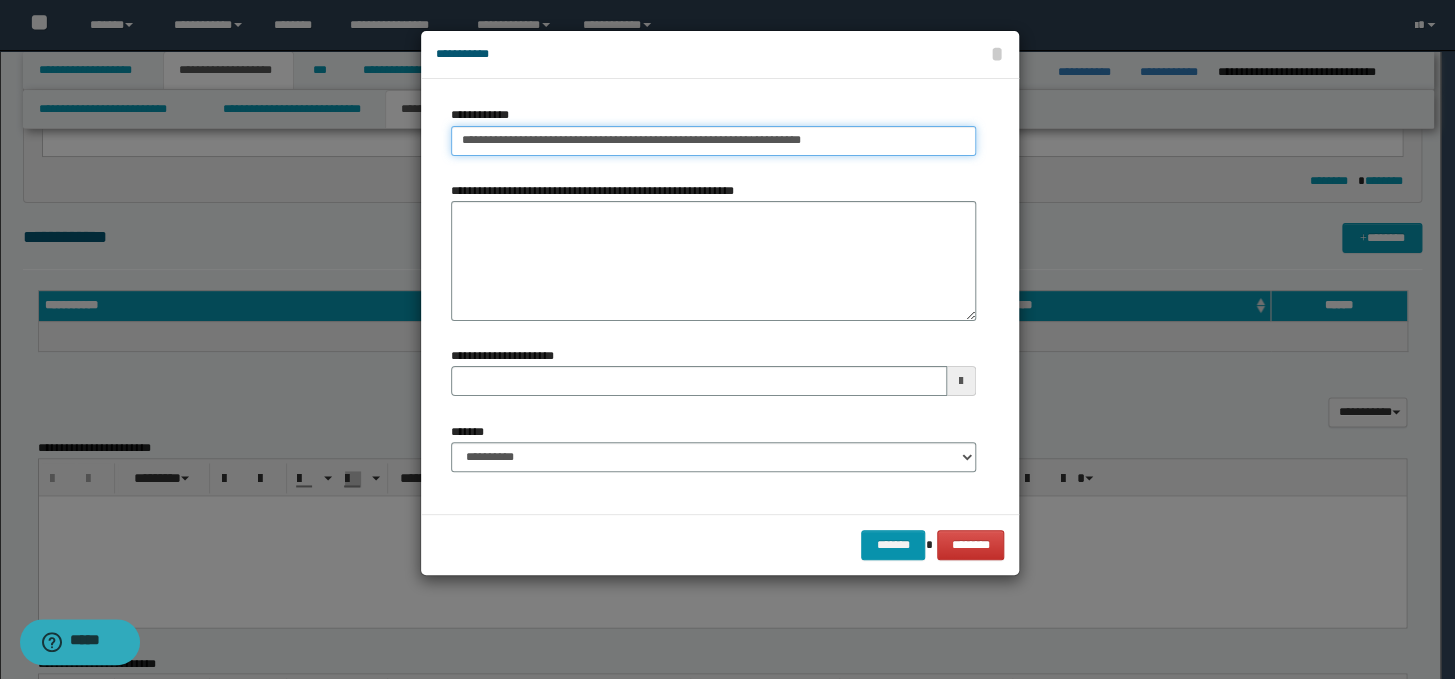 drag, startPoint x: 834, startPoint y: 147, endPoint x: 774, endPoint y: 142, distance: 60.207973 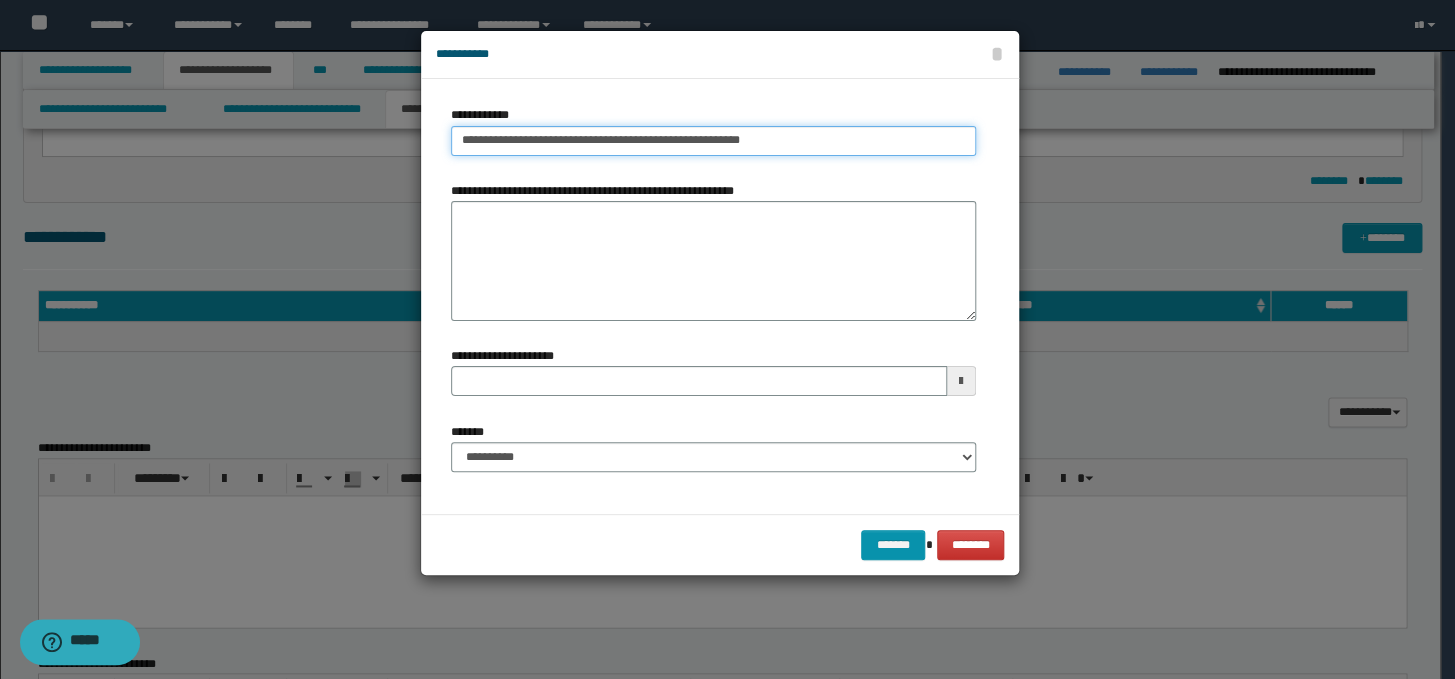 type on "**********" 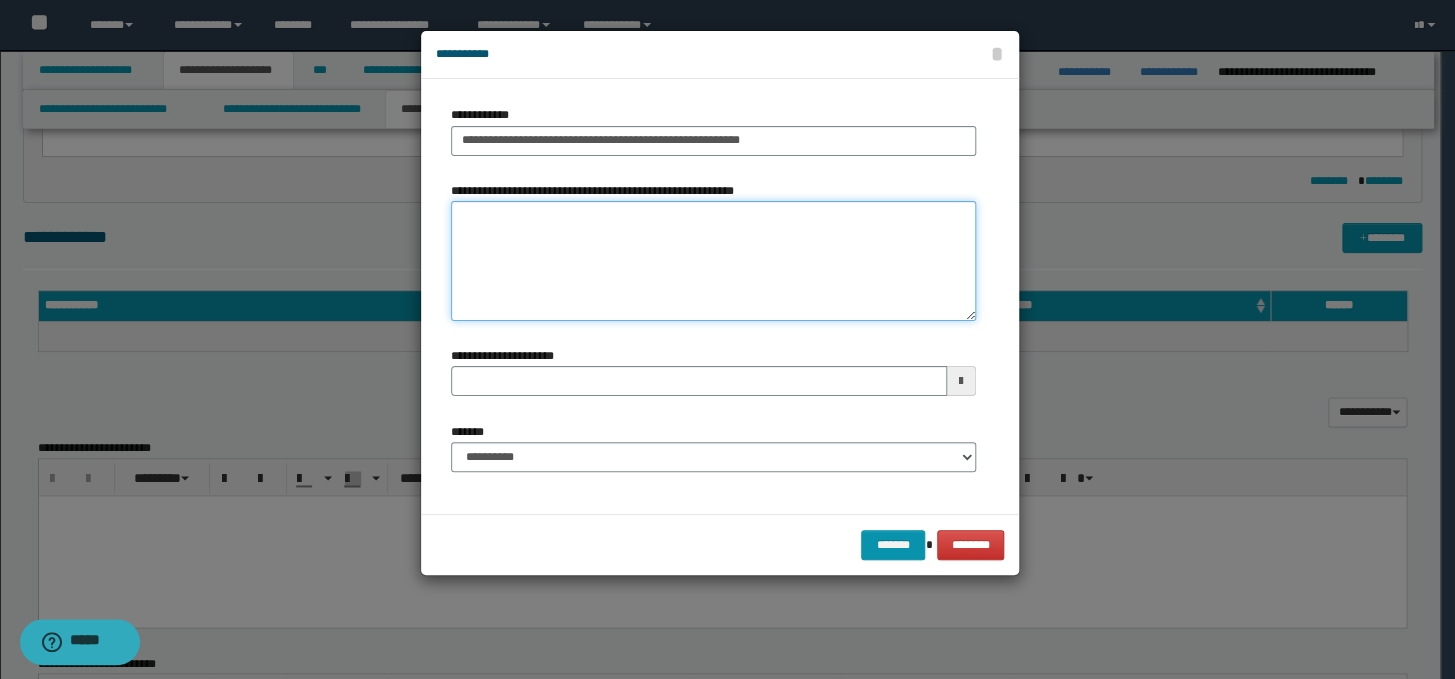 click on "**********" at bounding box center [713, 261] 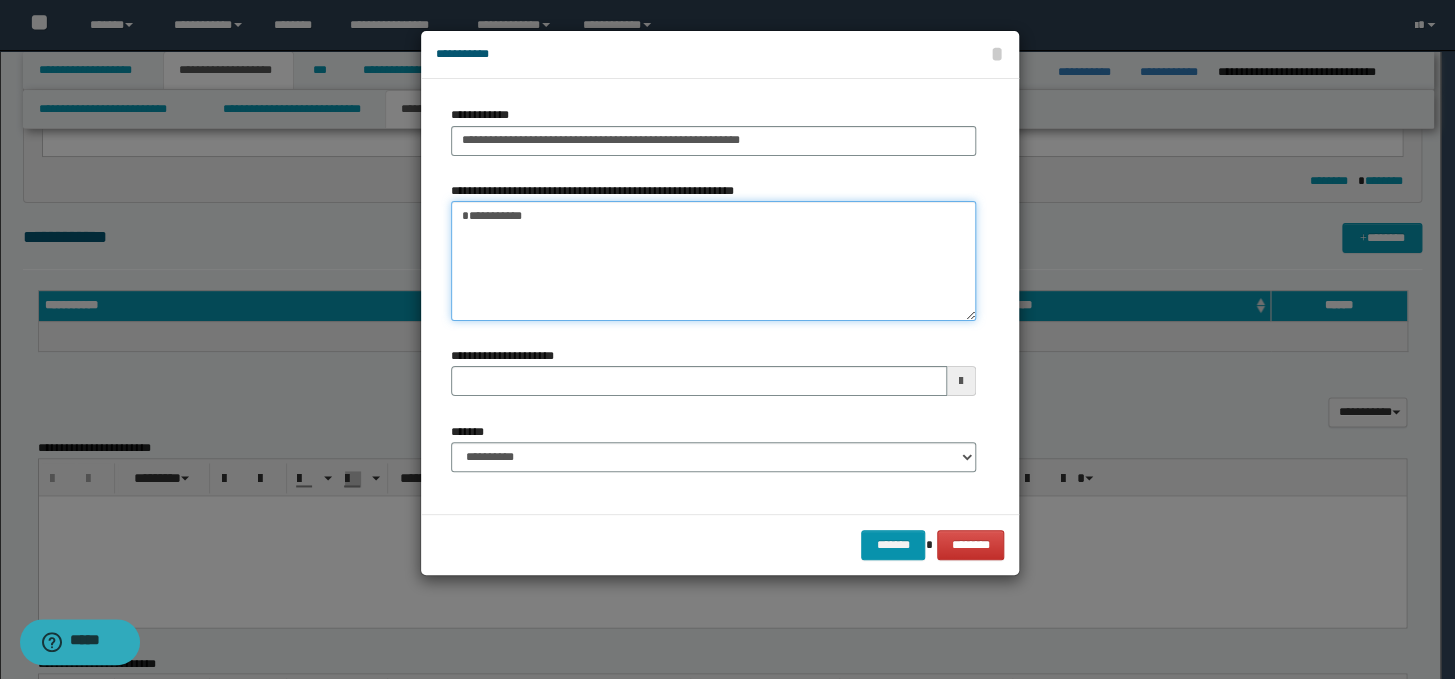 type on "**********" 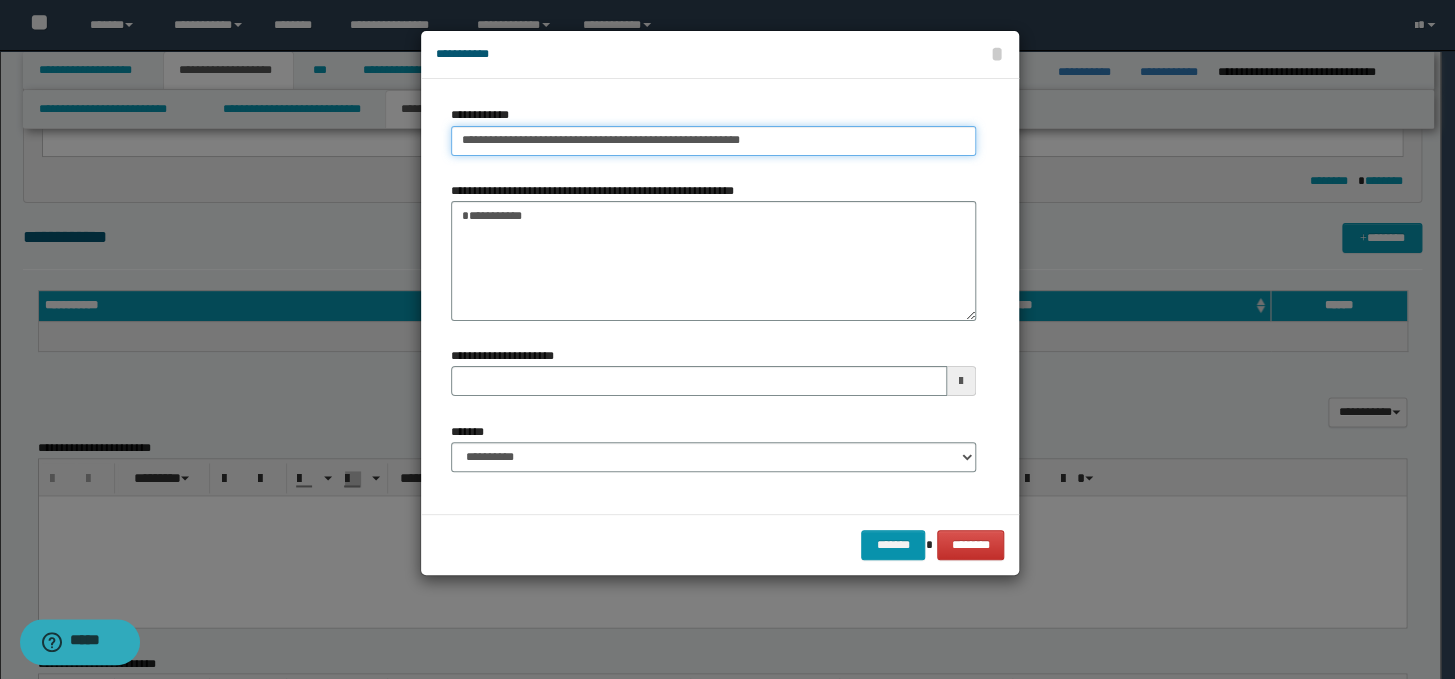 click on "**********" at bounding box center [713, 141] 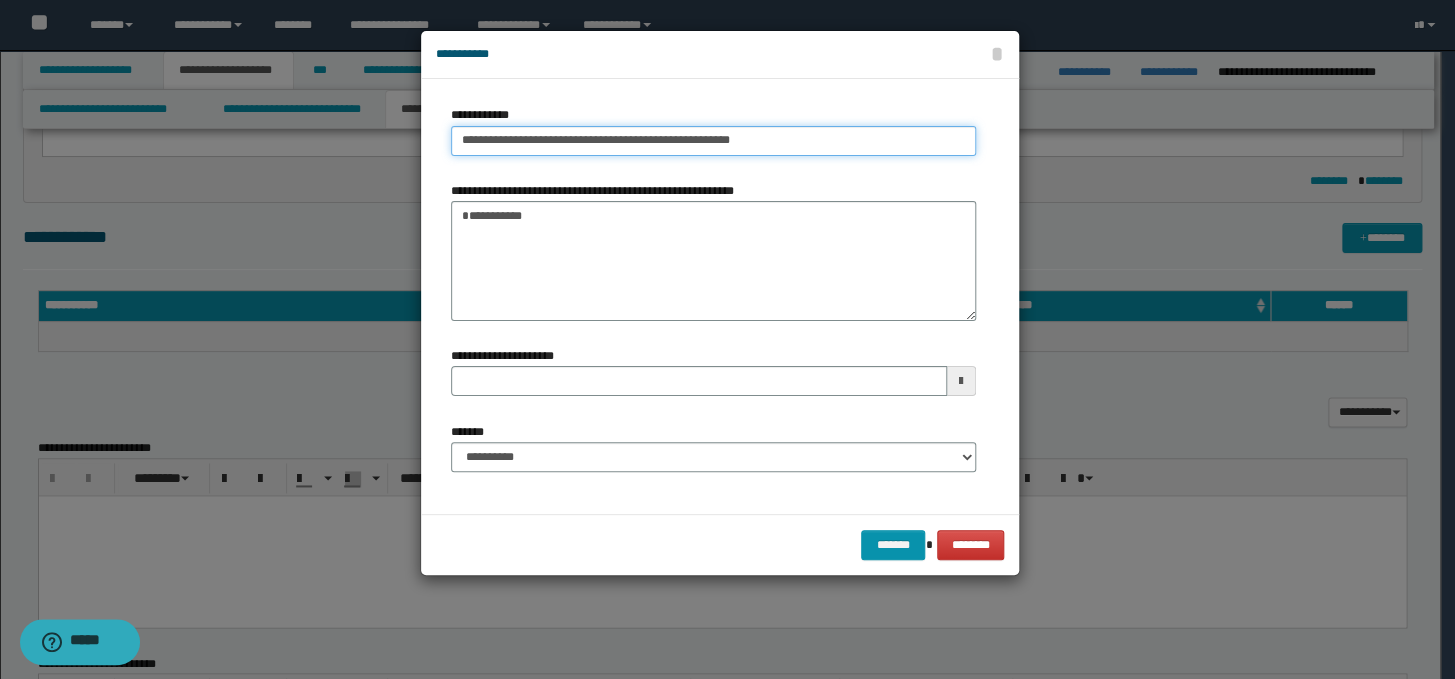 type on "**********" 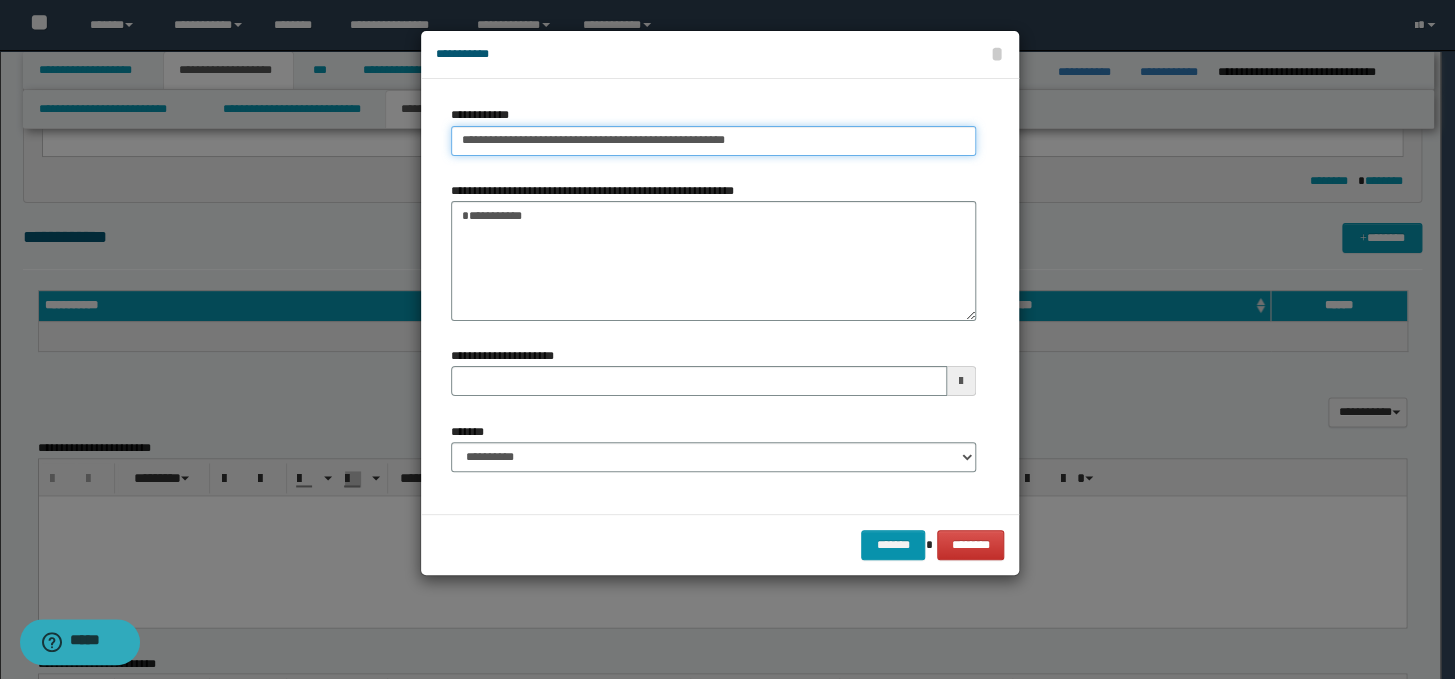 type on "**********" 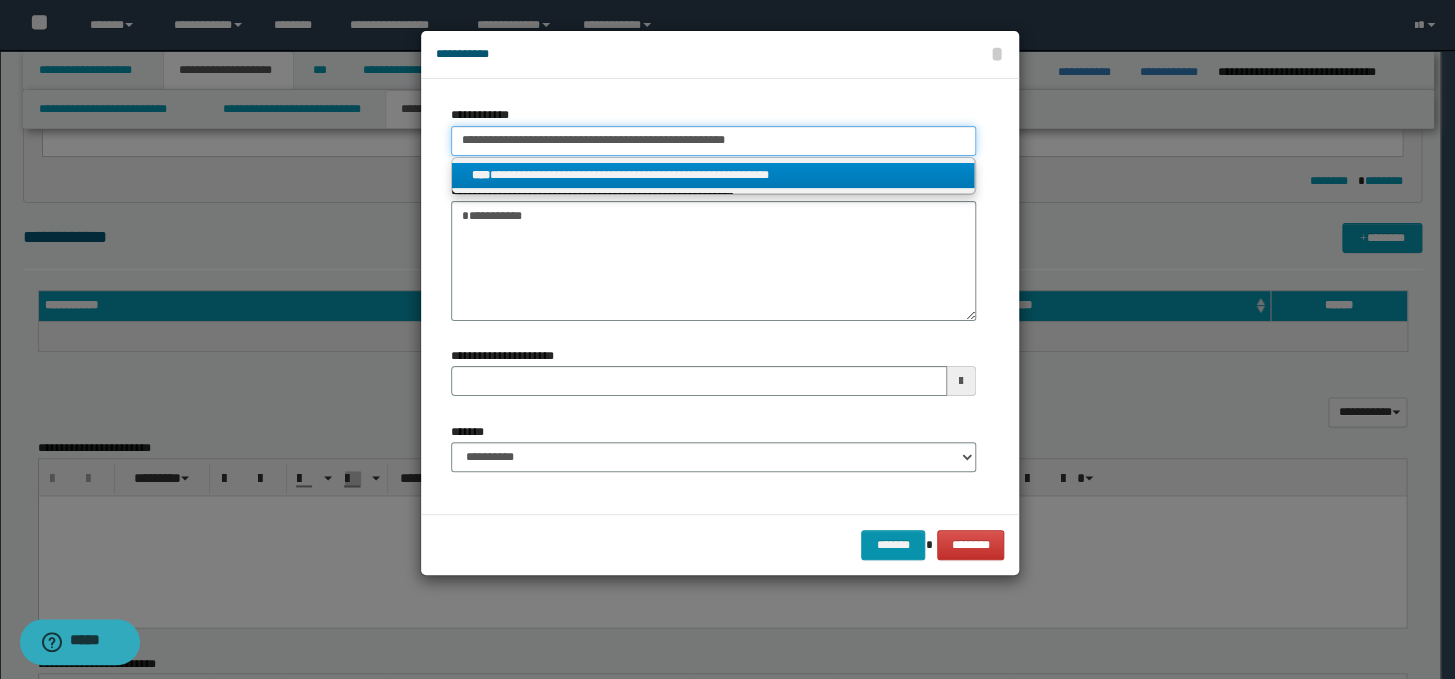 type on "**********" 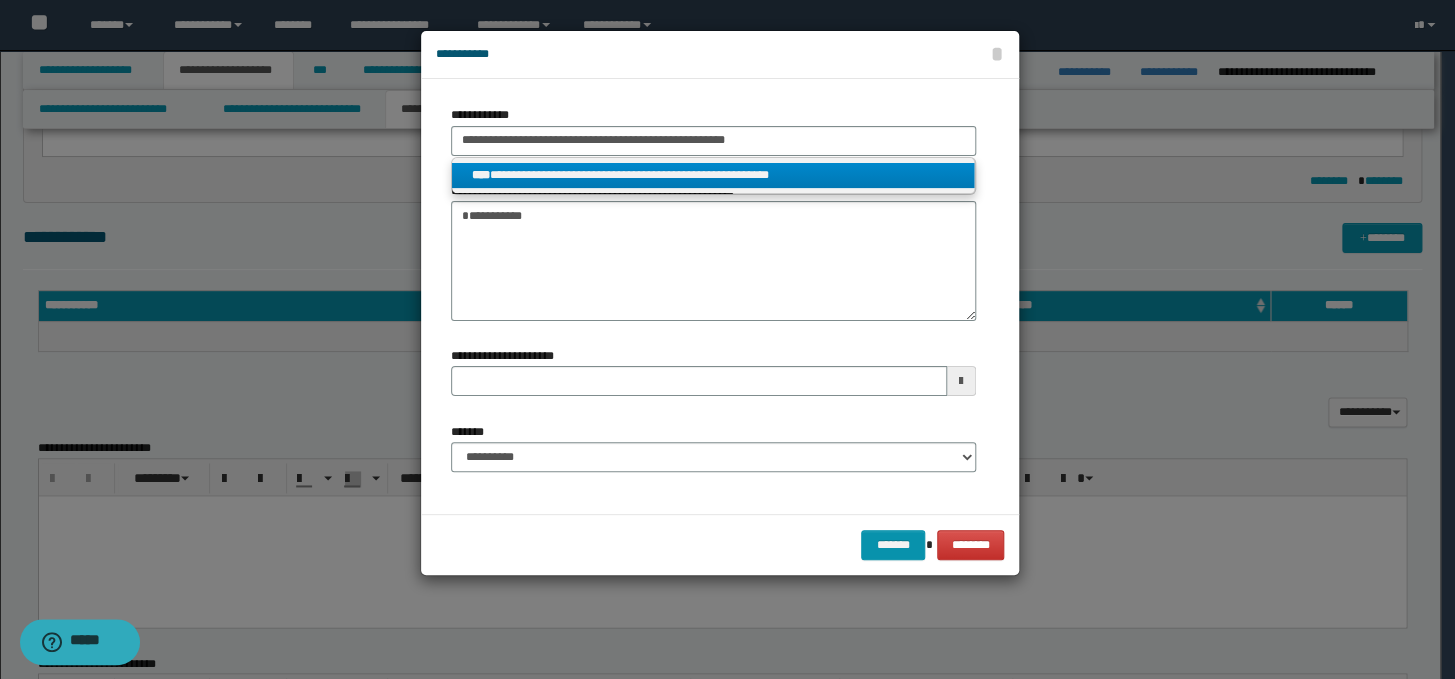 click on "**********" at bounding box center [713, 175] 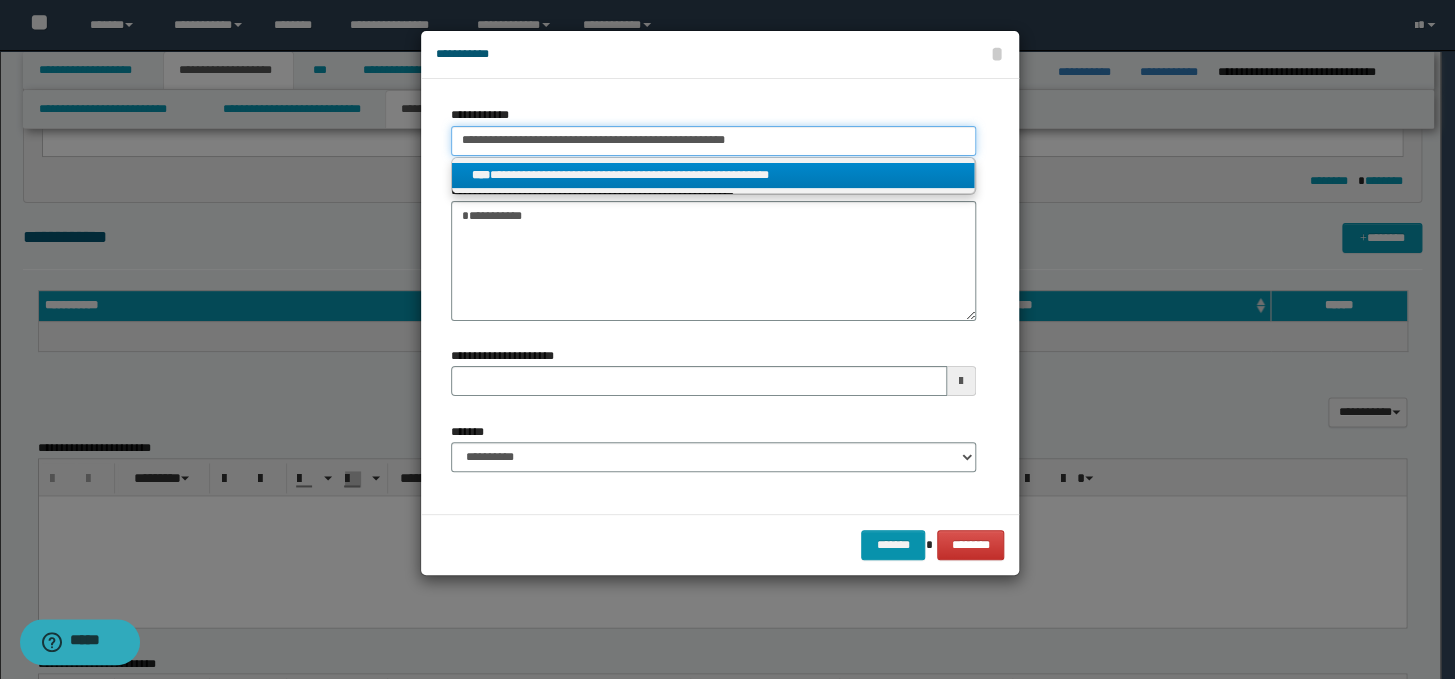 type 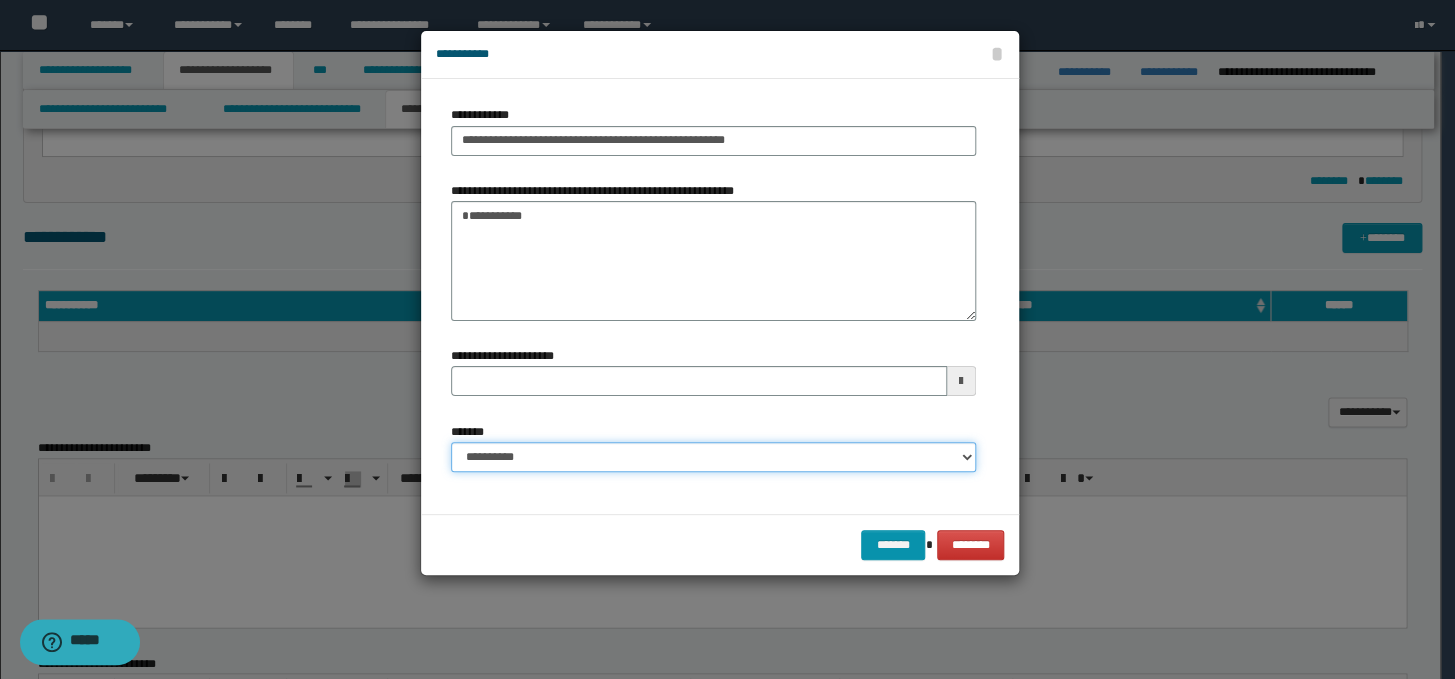 click on "**********" at bounding box center (713, 457) 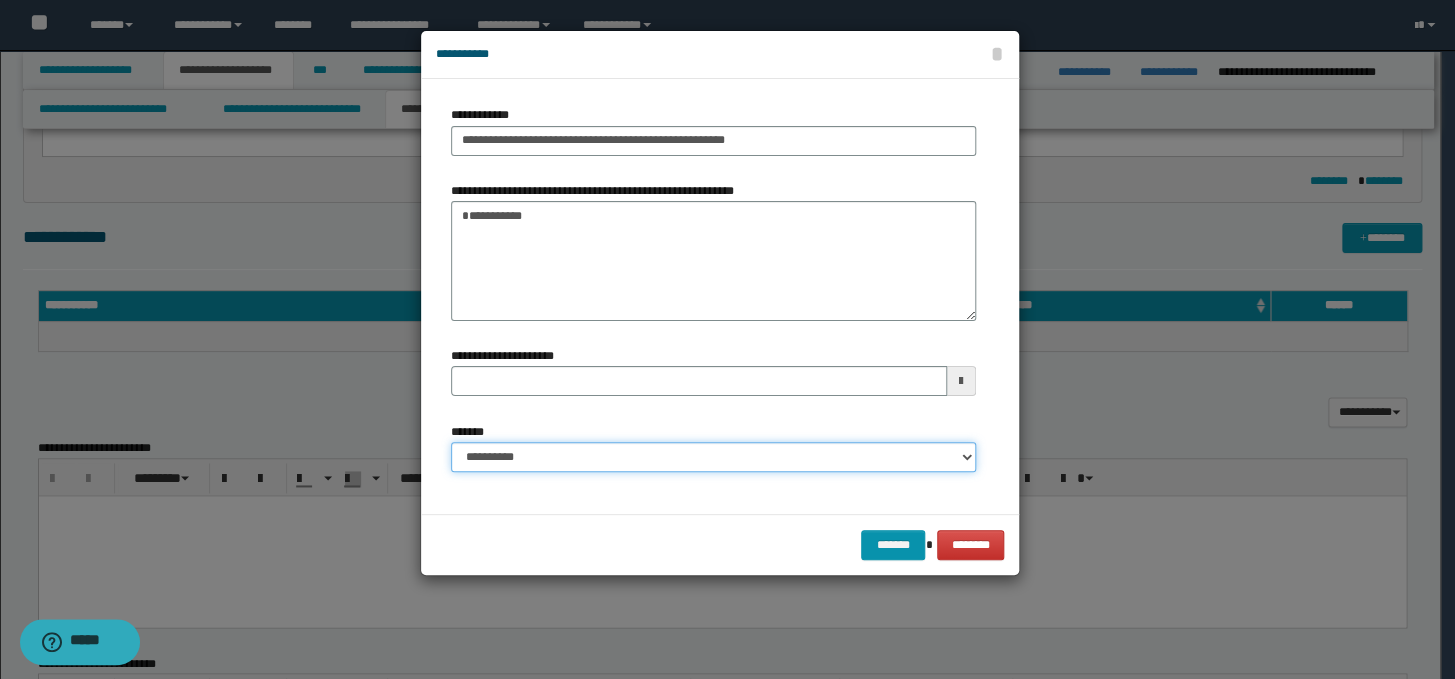 select on "*" 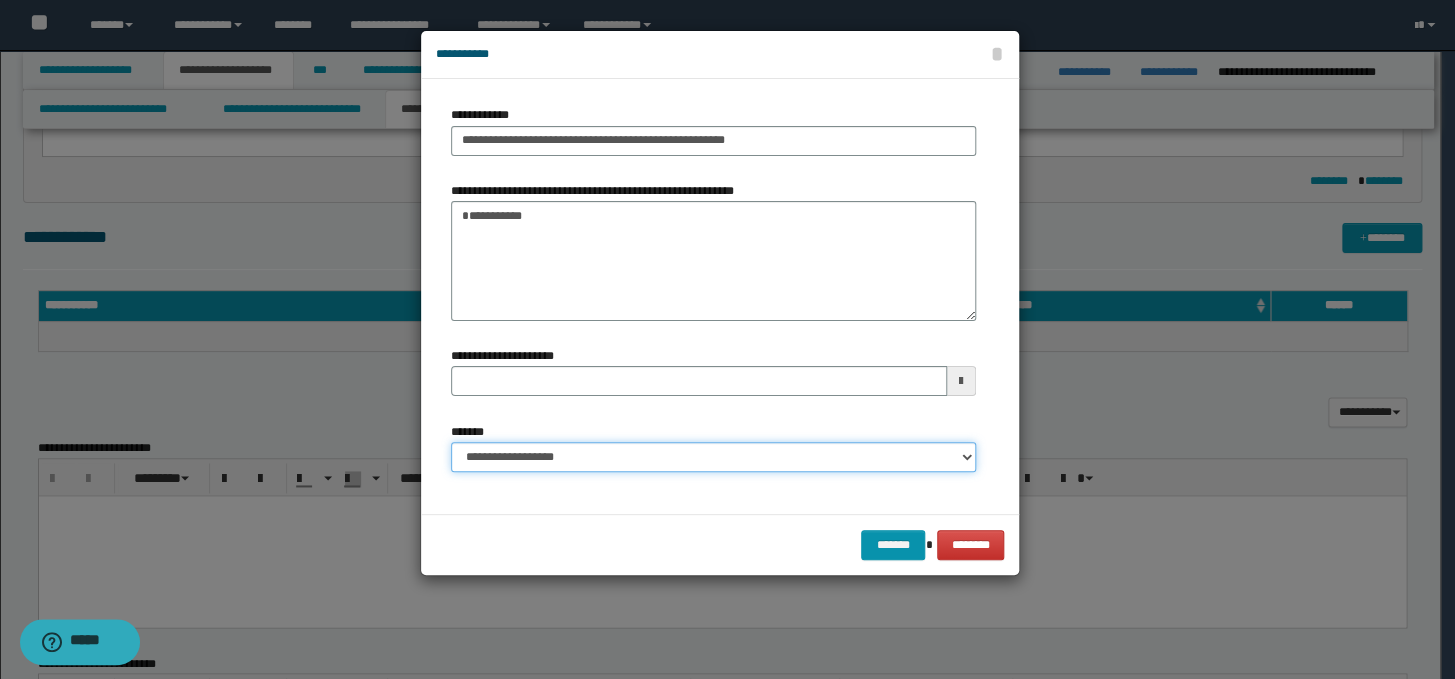 click on "**********" at bounding box center [713, 457] 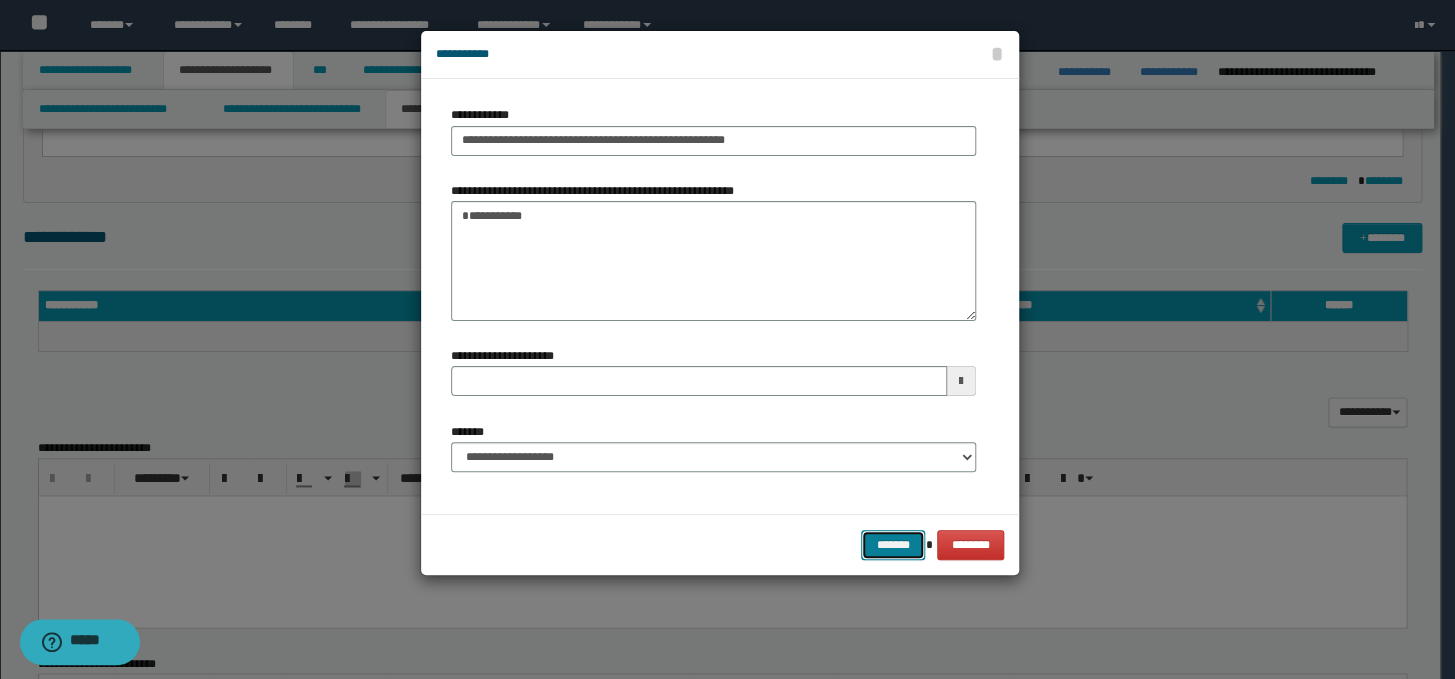 click on "*******" at bounding box center (893, 545) 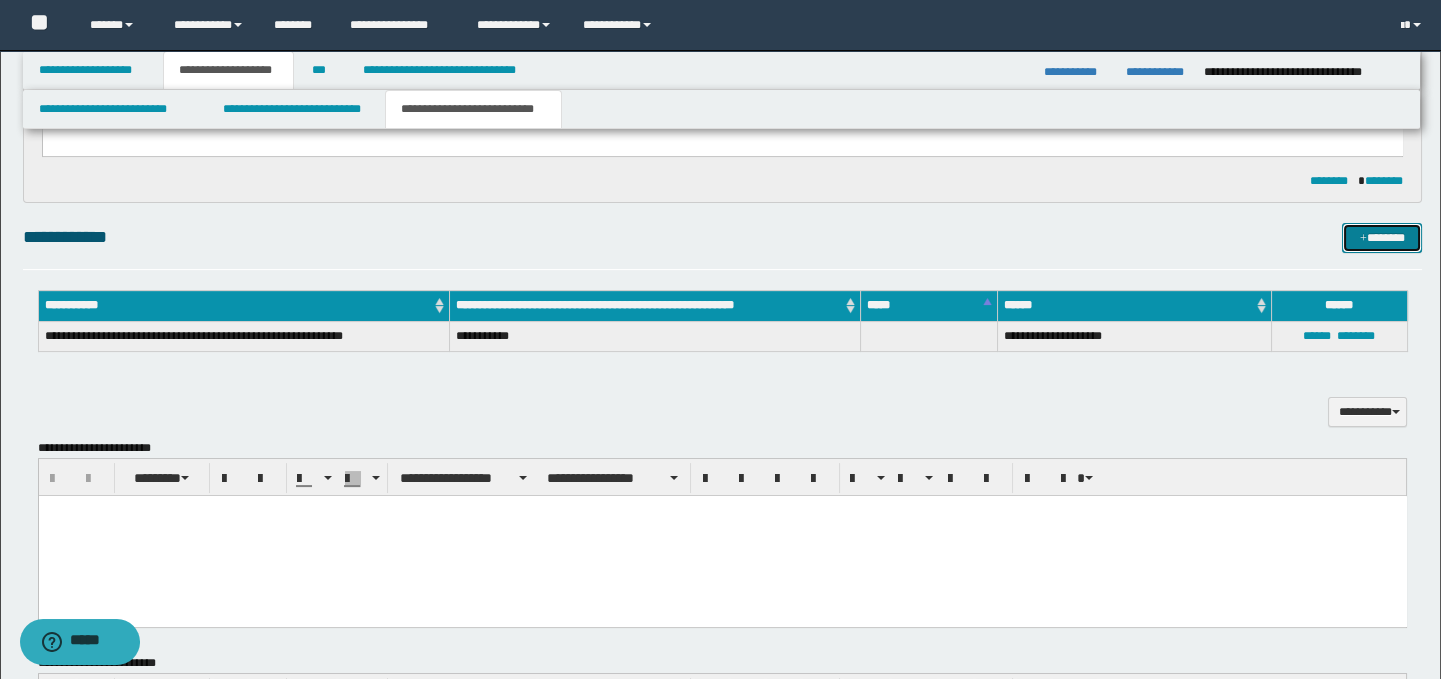 click on "*******" at bounding box center (1382, 238) 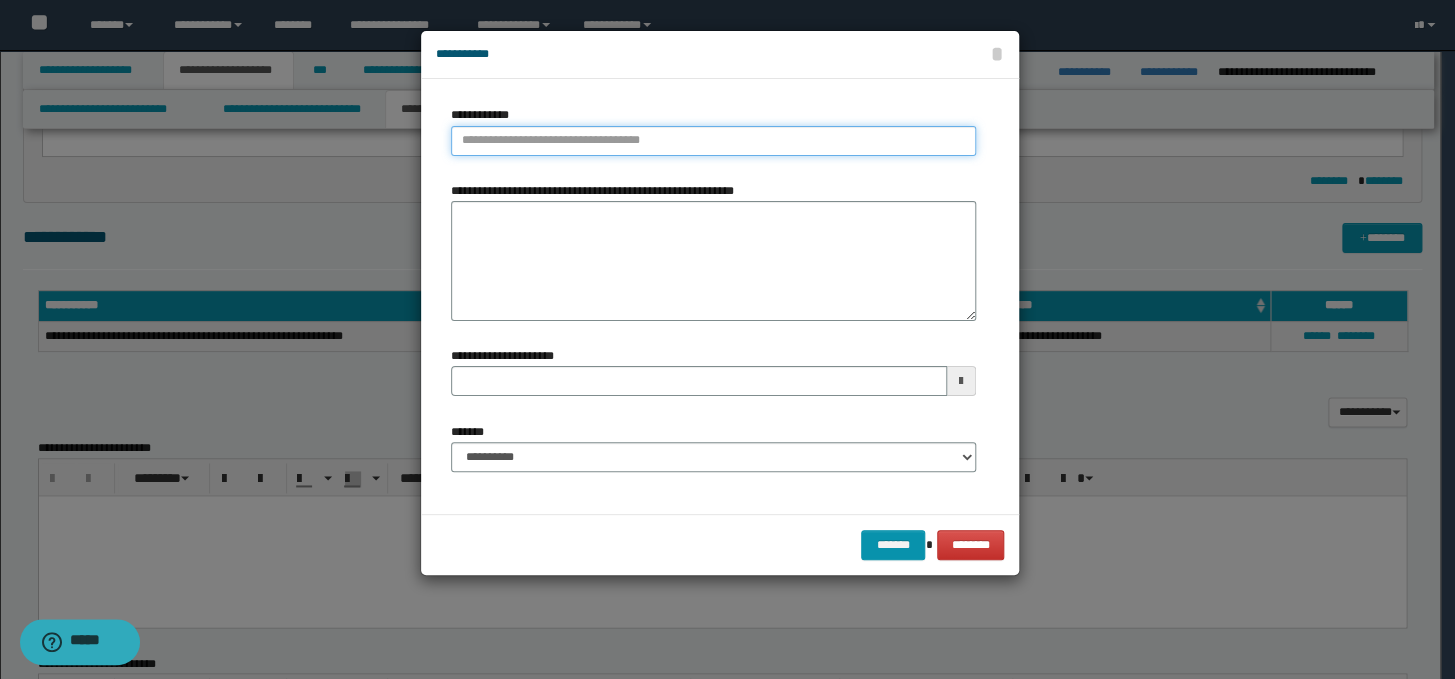 type on "**********" 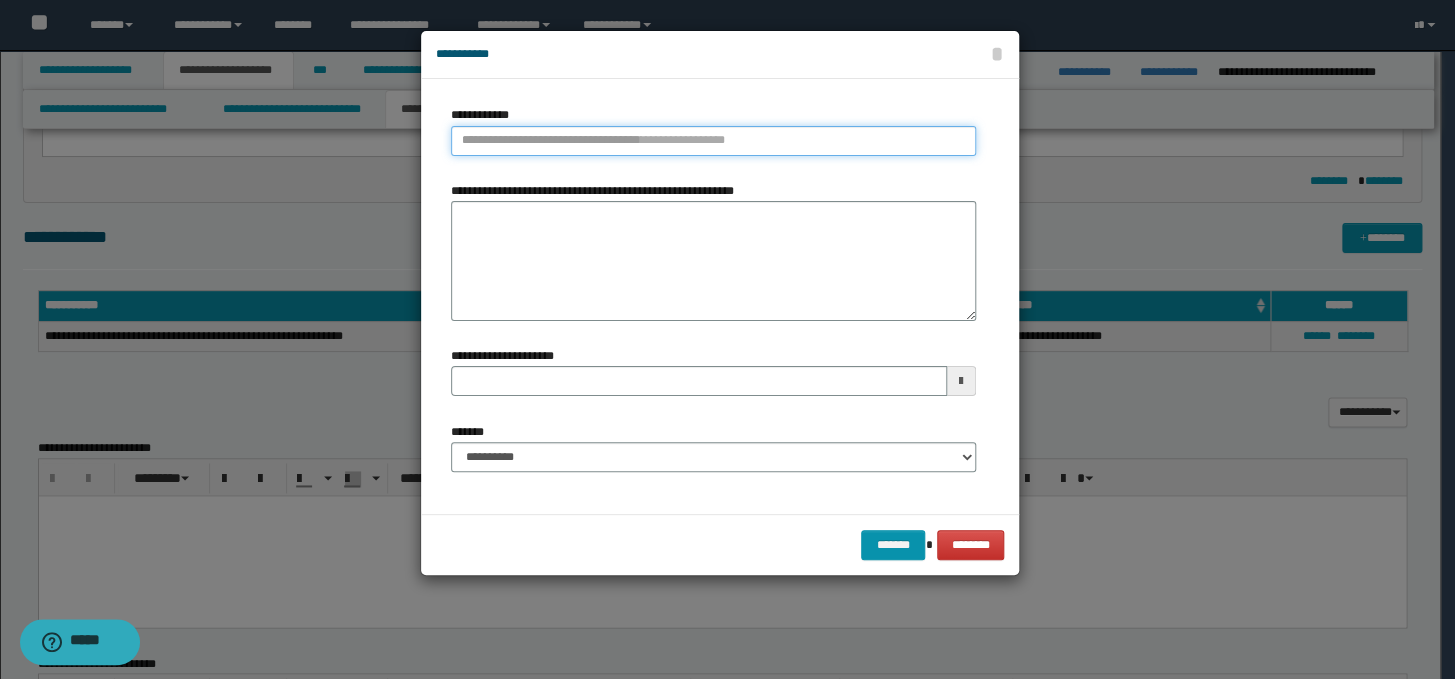 click on "**********" at bounding box center (713, 141) 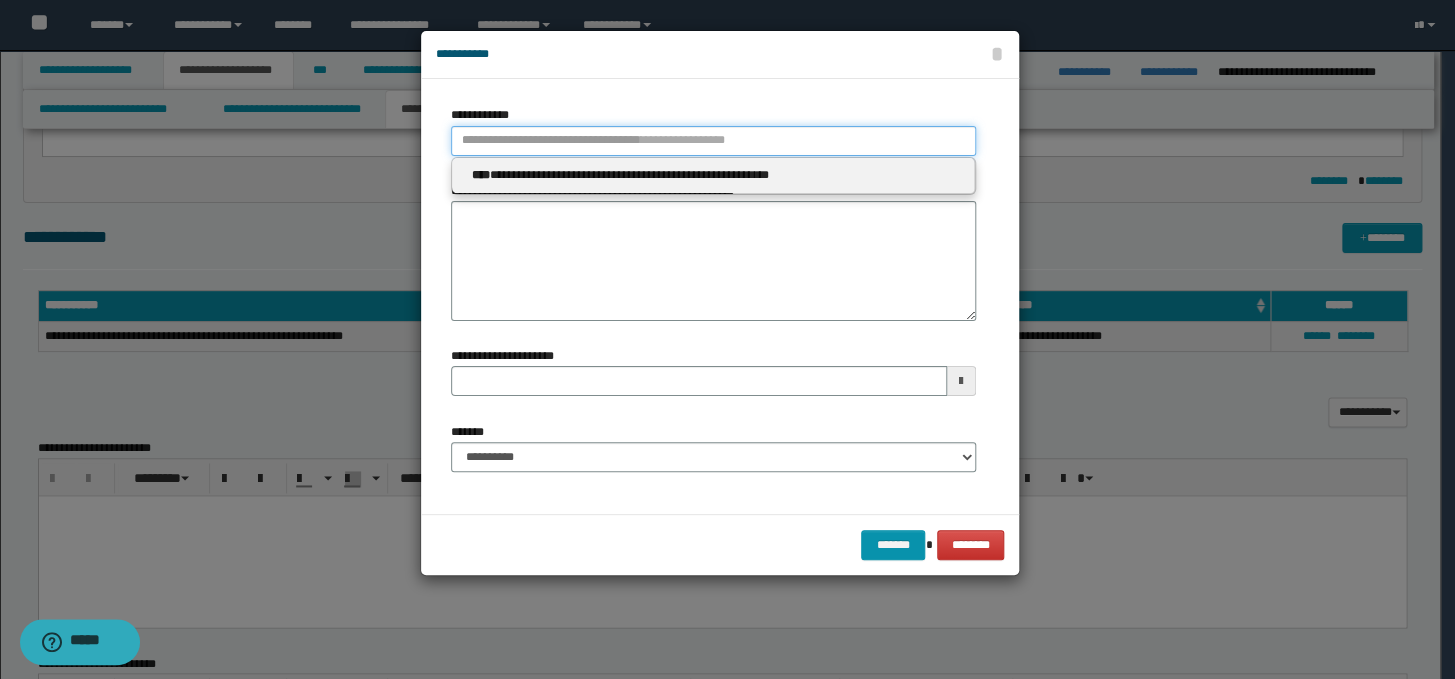 paste on "**********" 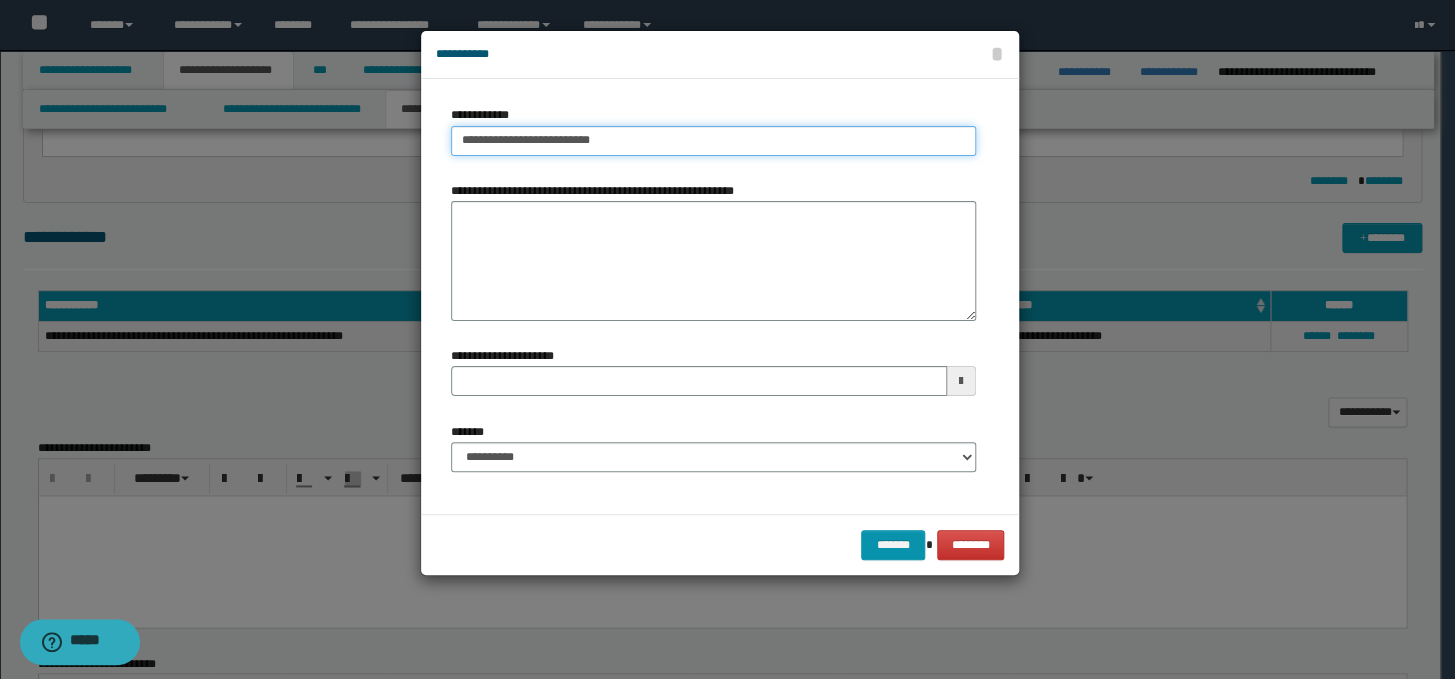 click on "**********" at bounding box center (713, 141) 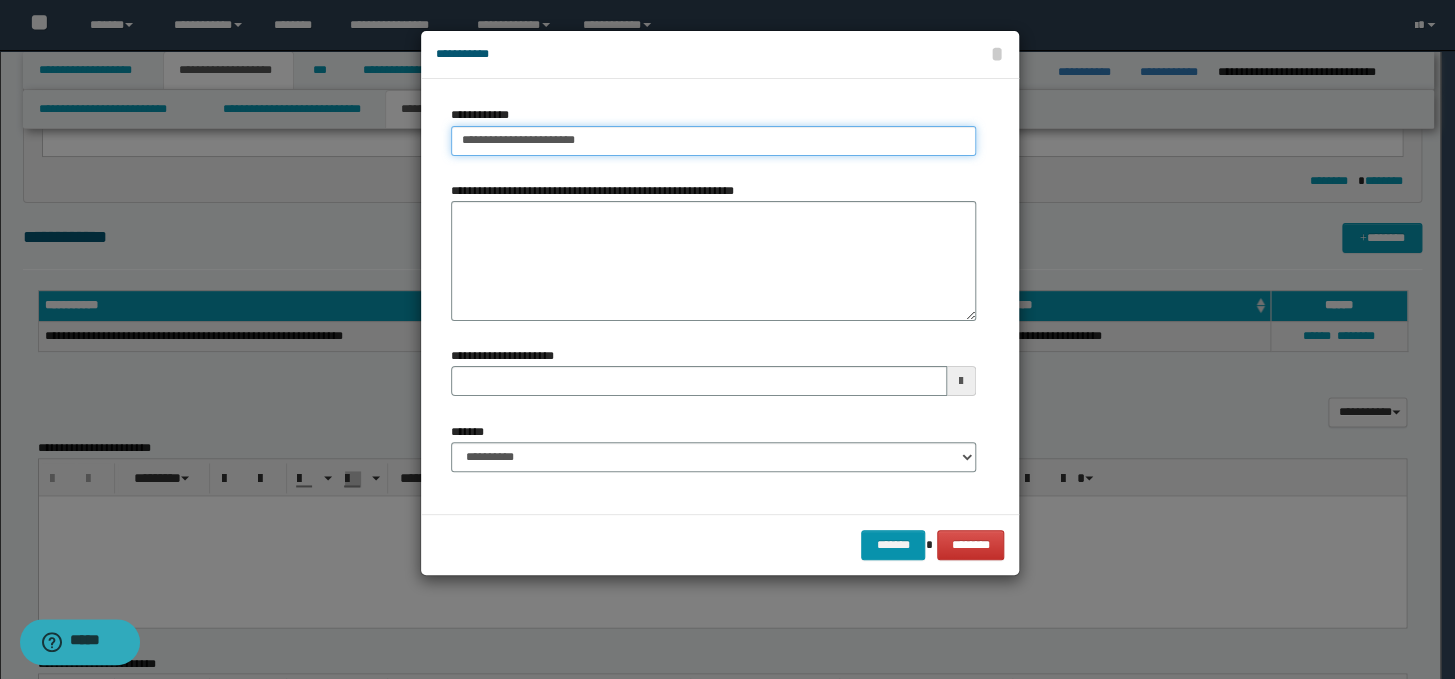 click on "**********" at bounding box center [713, 141] 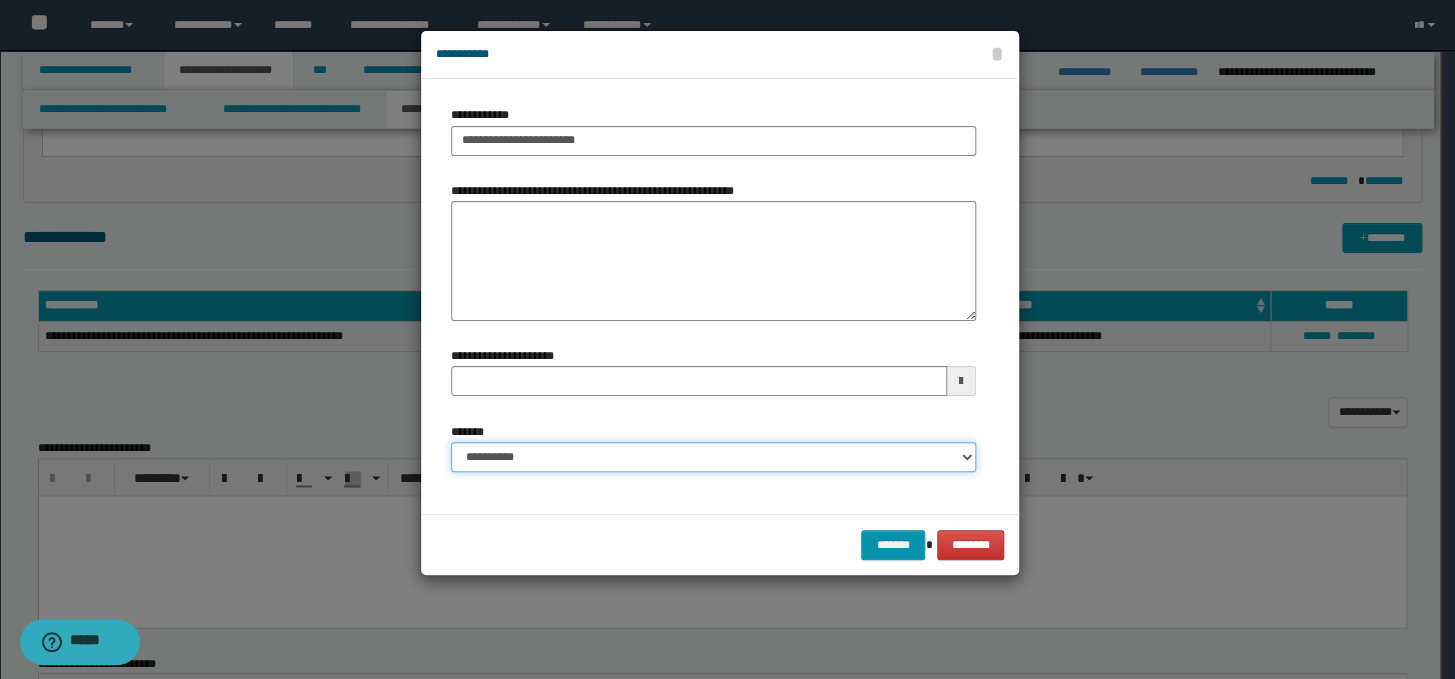 click on "**********" at bounding box center [713, 457] 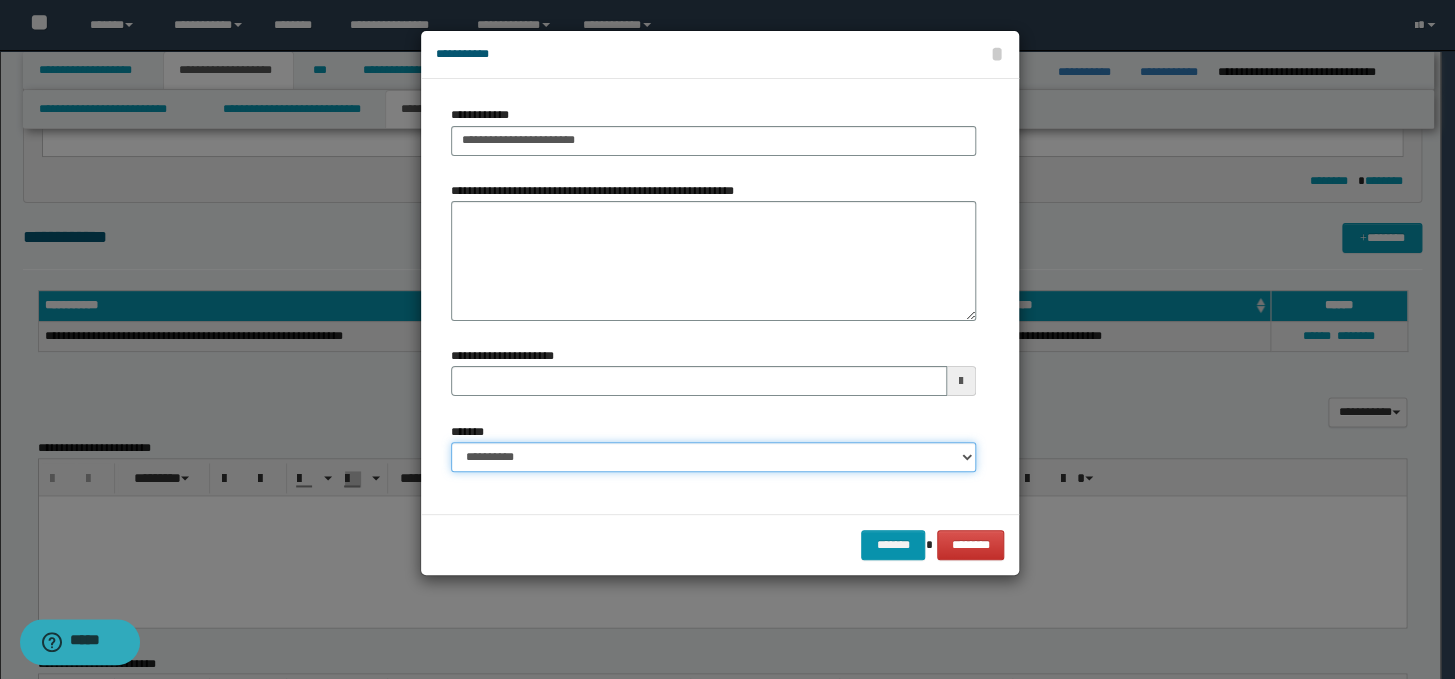 select on "*" 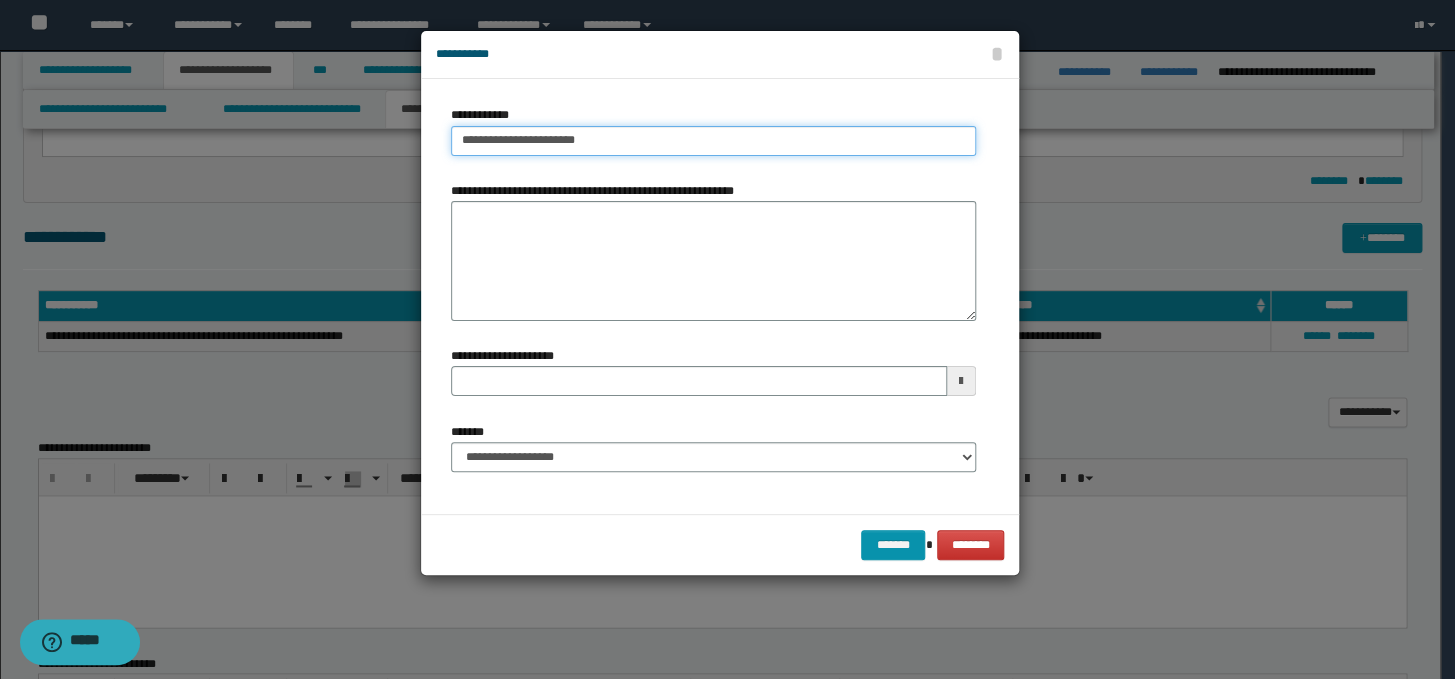 click on "**********" at bounding box center (713, 141) 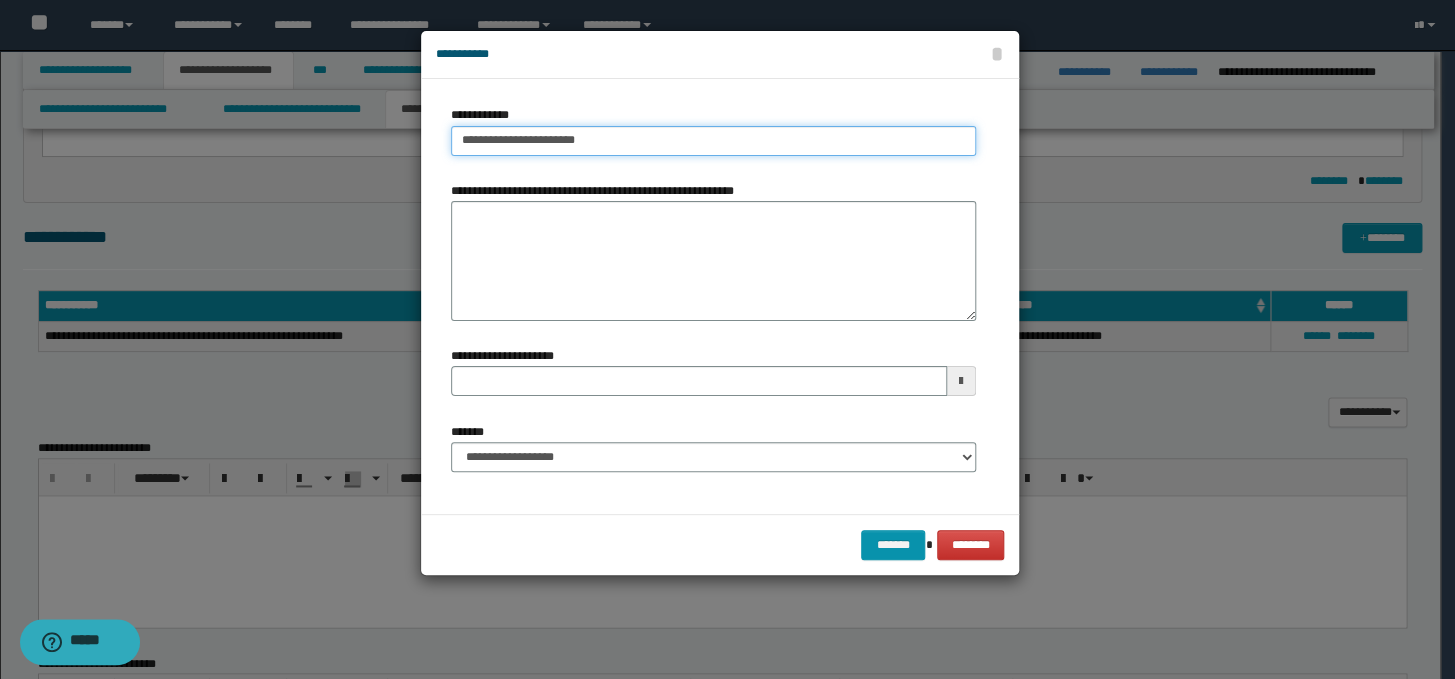 drag, startPoint x: 562, startPoint y: 147, endPoint x: 439, endPoint y: 147, distance: 123 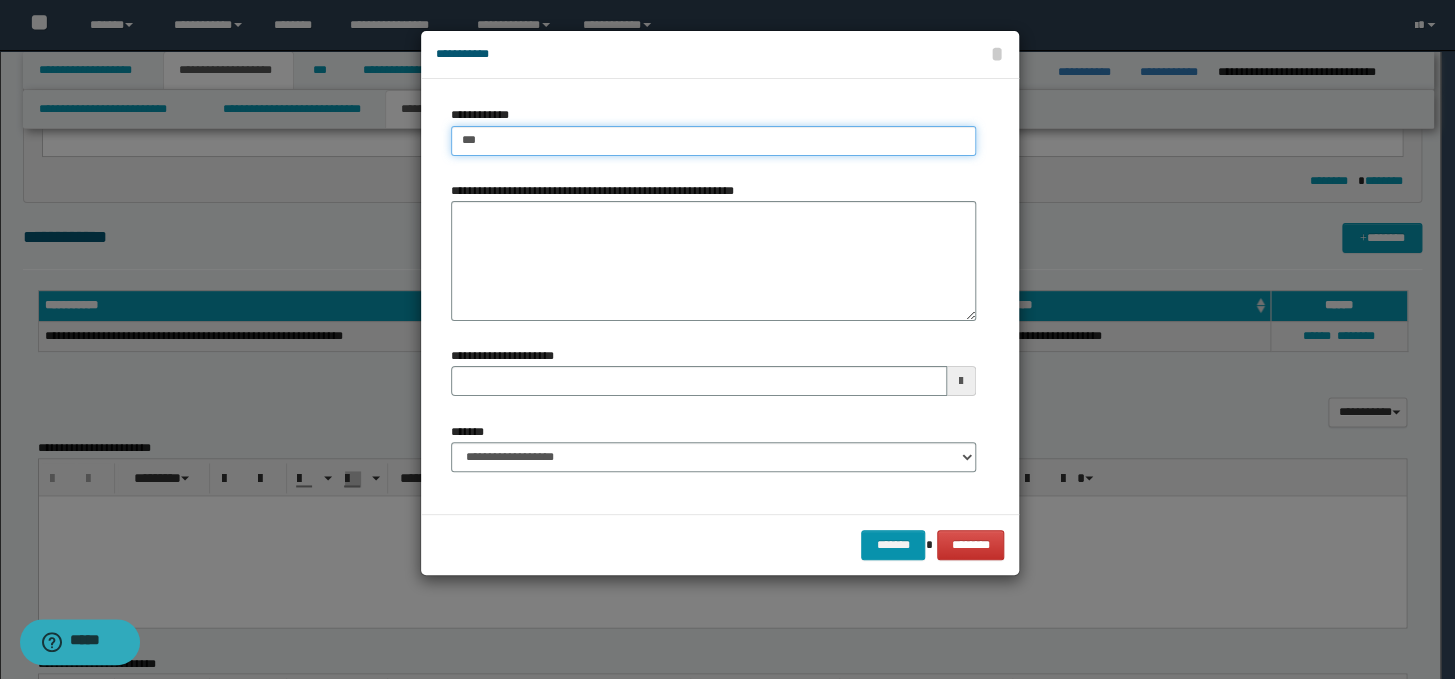 type on "****" 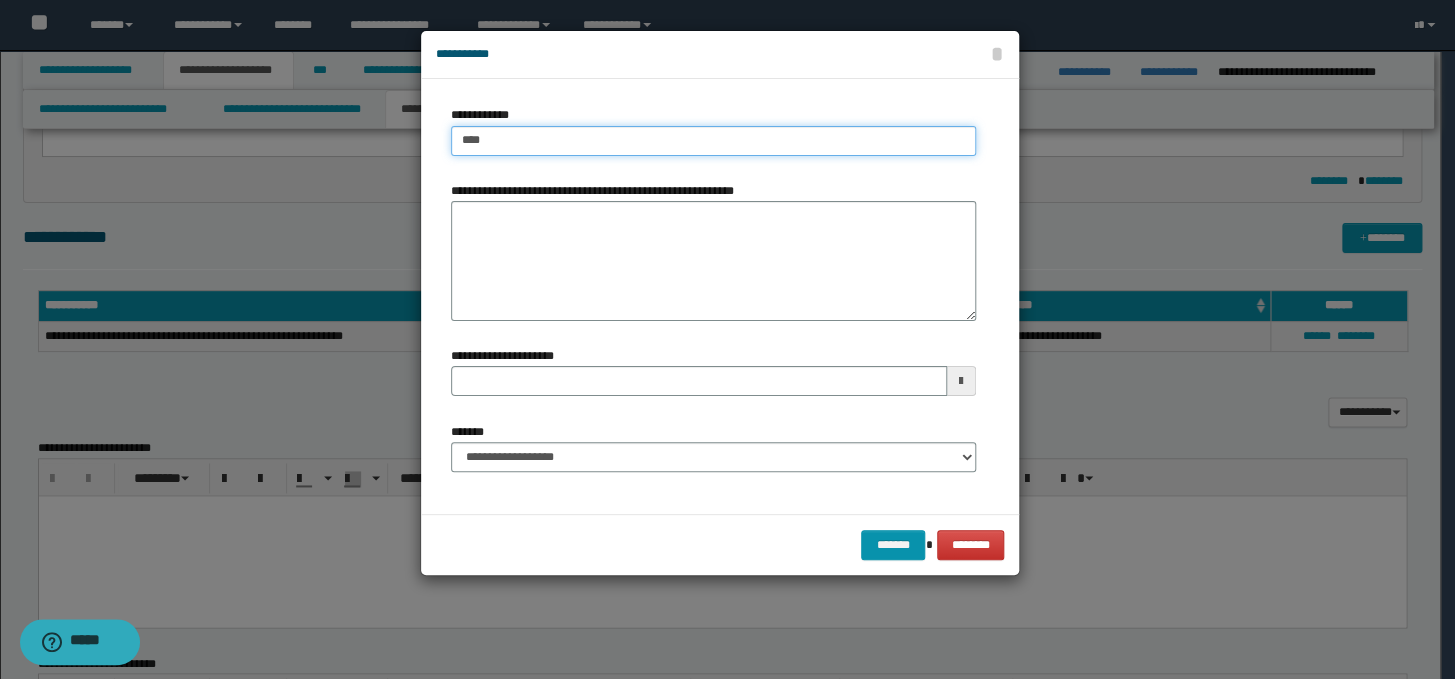 type on "****" 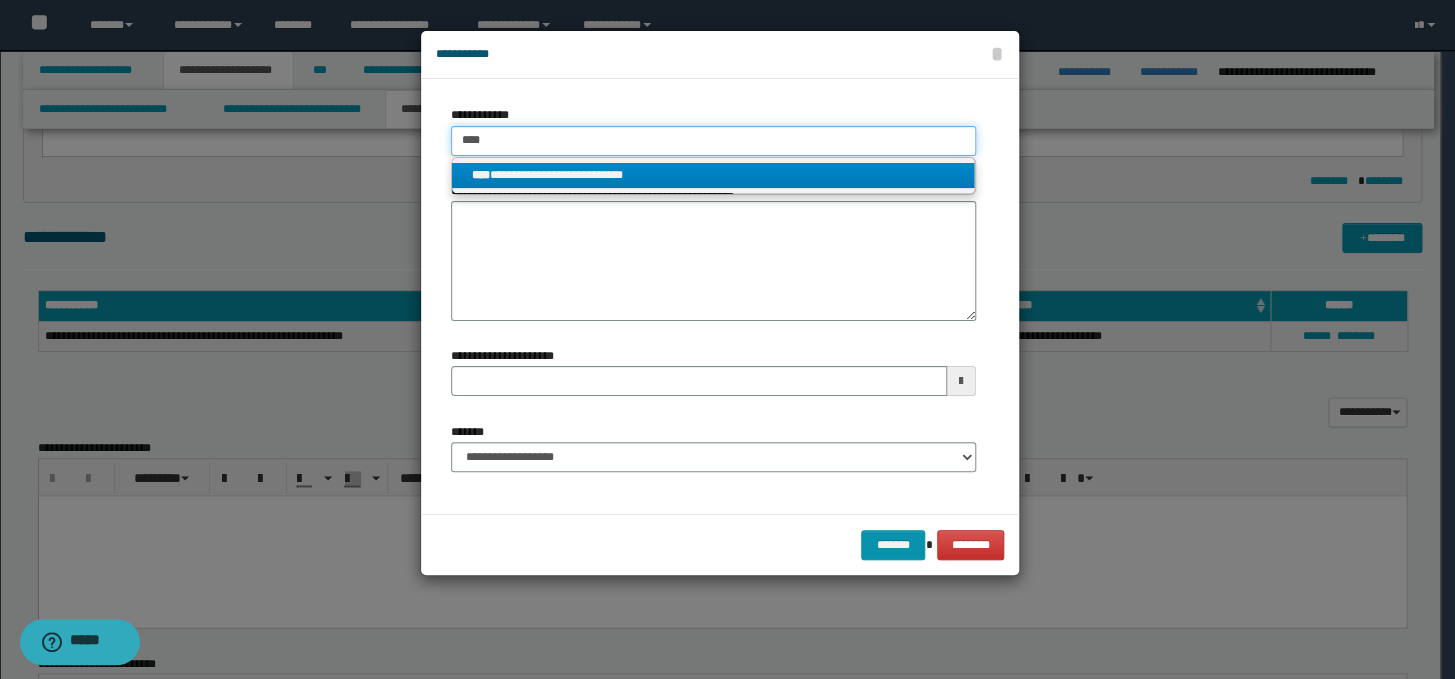 type on "****" 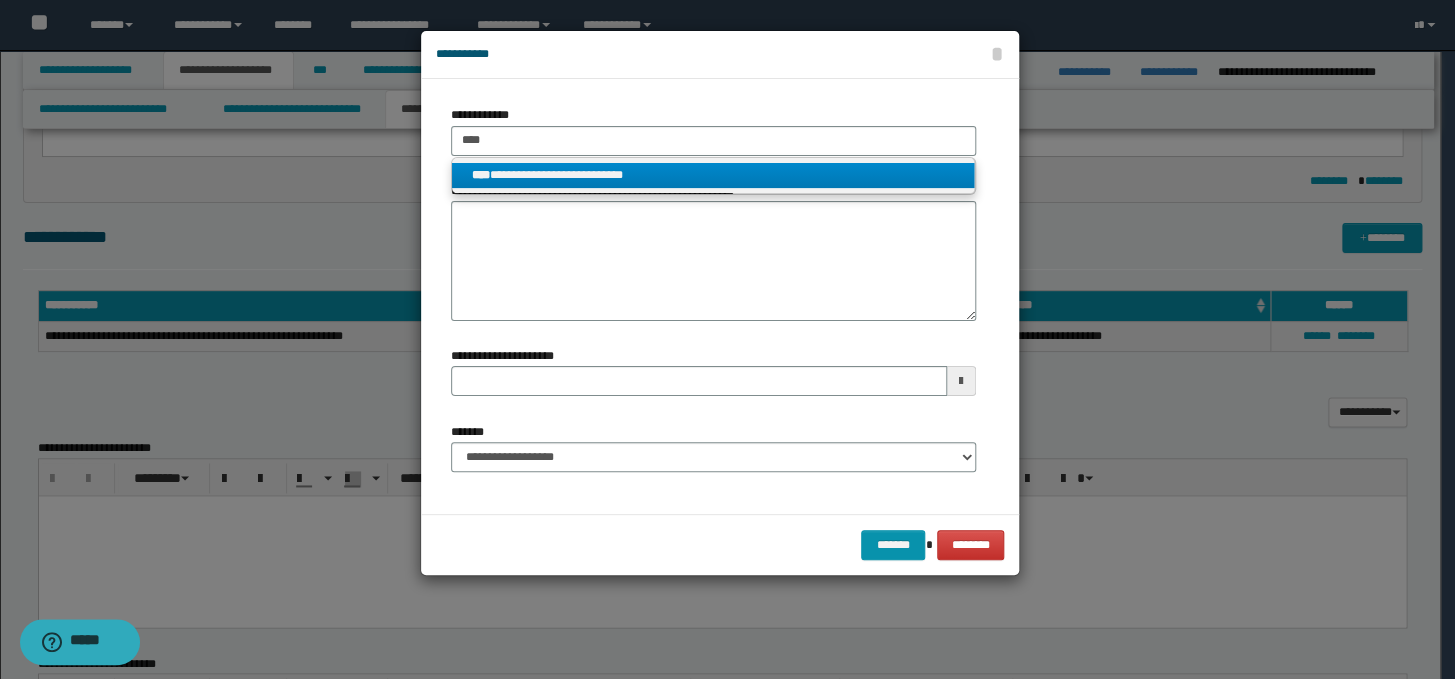 click on "**********" at bounding box center (713, 175) 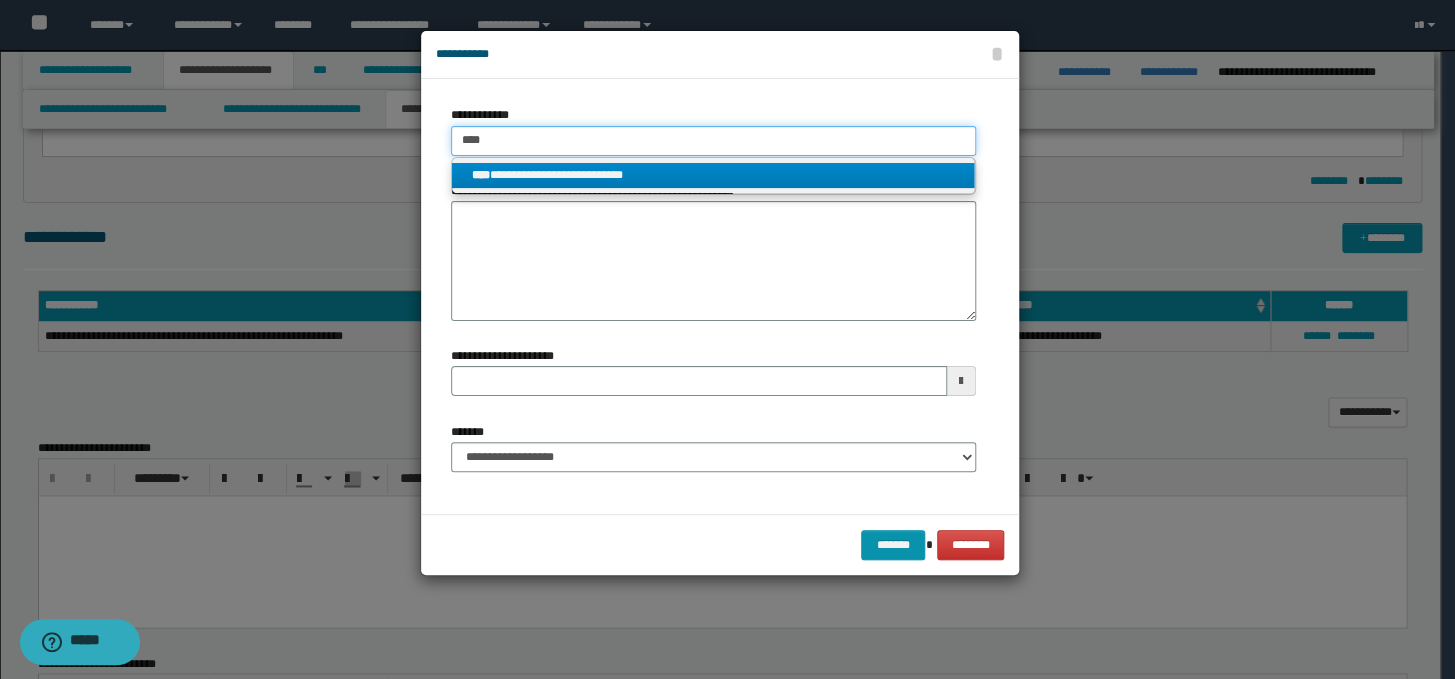 type 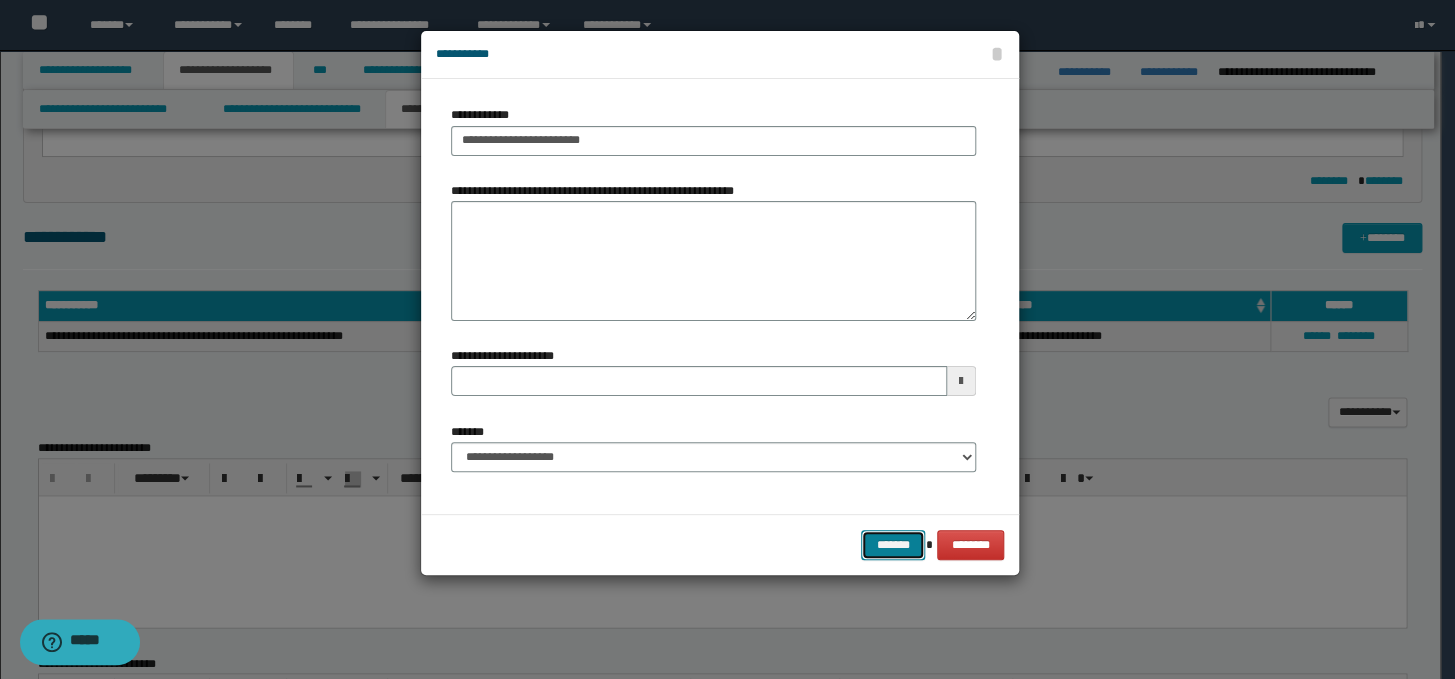 click on "*******" at bounding box center [893, 545] 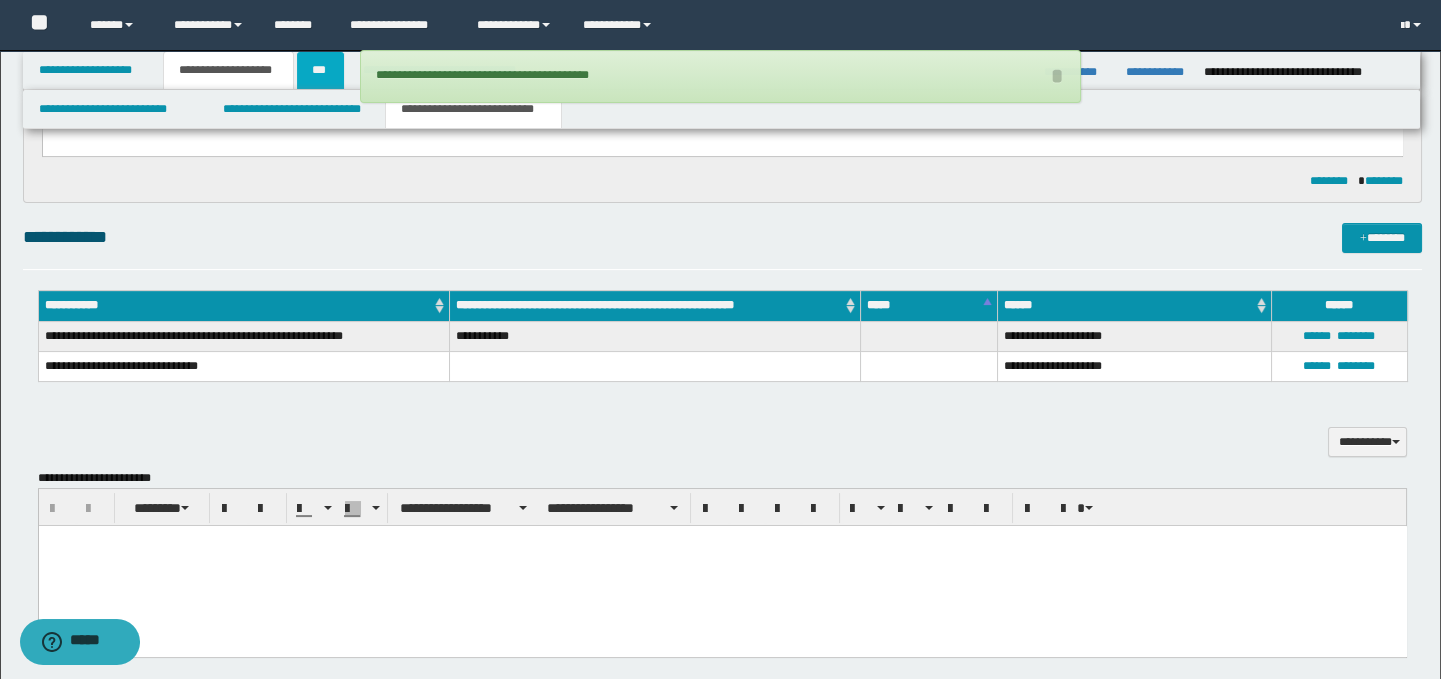 click on "***" at bounding box center [320, 70] 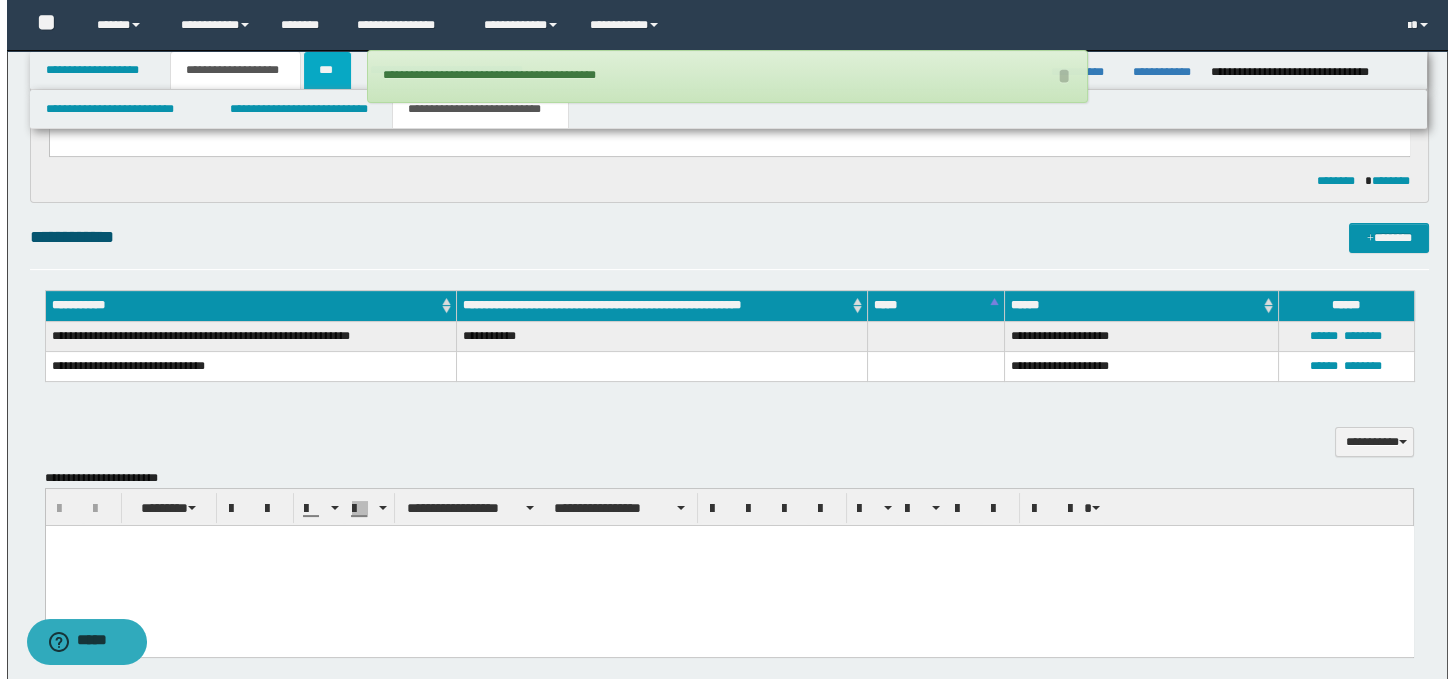 scroll, scrollTop: 0, scrollLeft: 0, axis: both 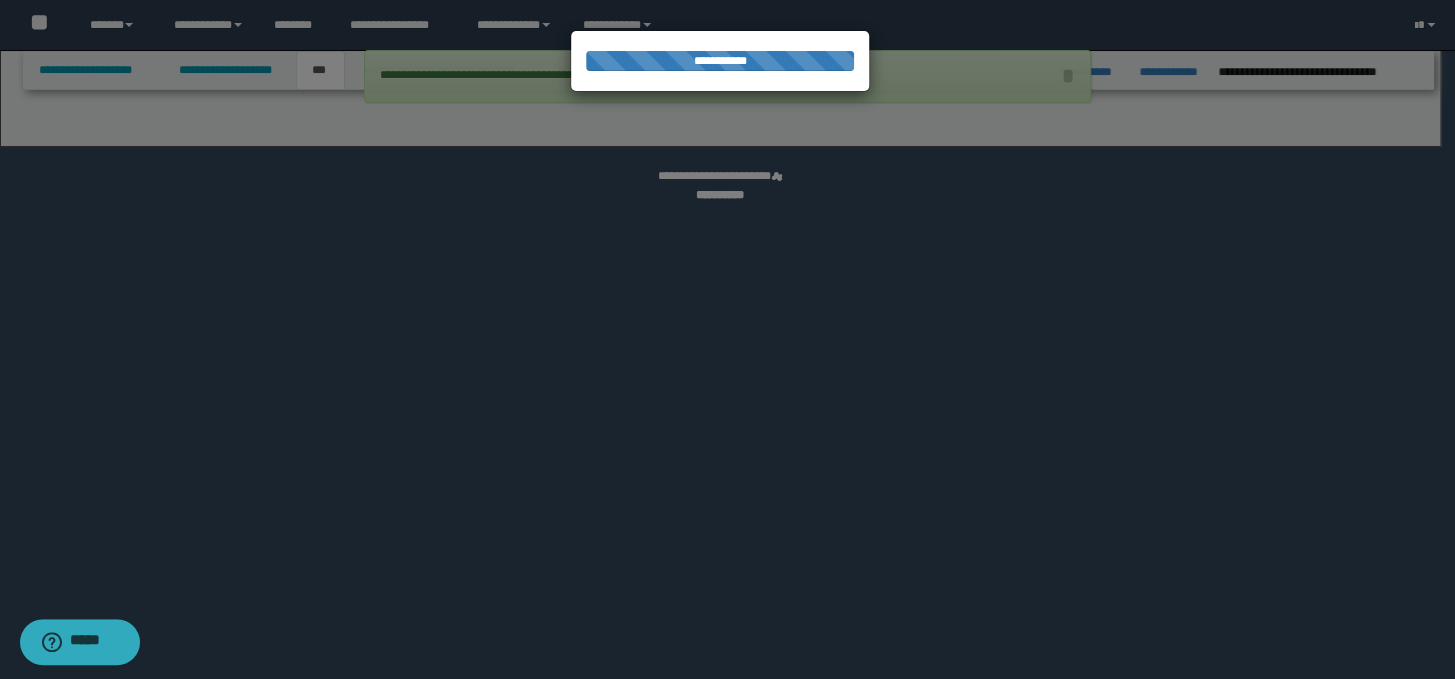 select on "*" 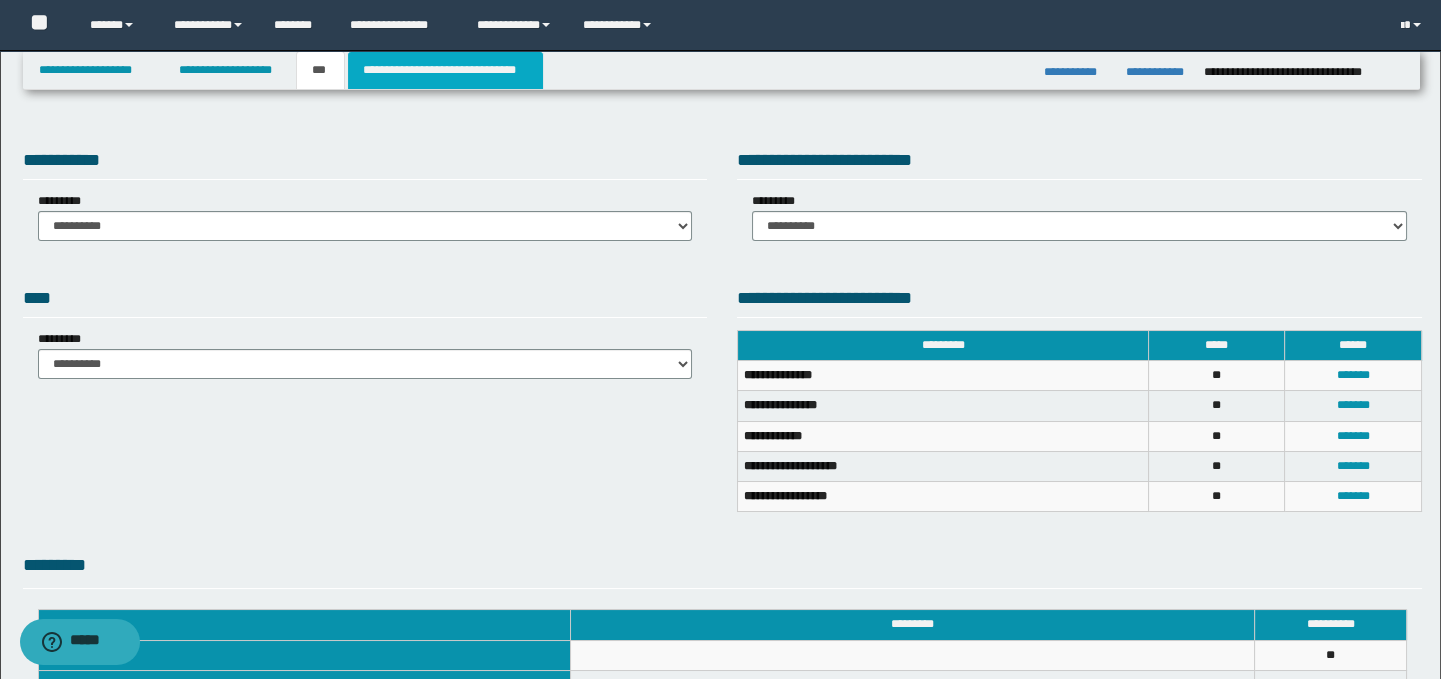 click on "**********" at bounding box center [445, 70] 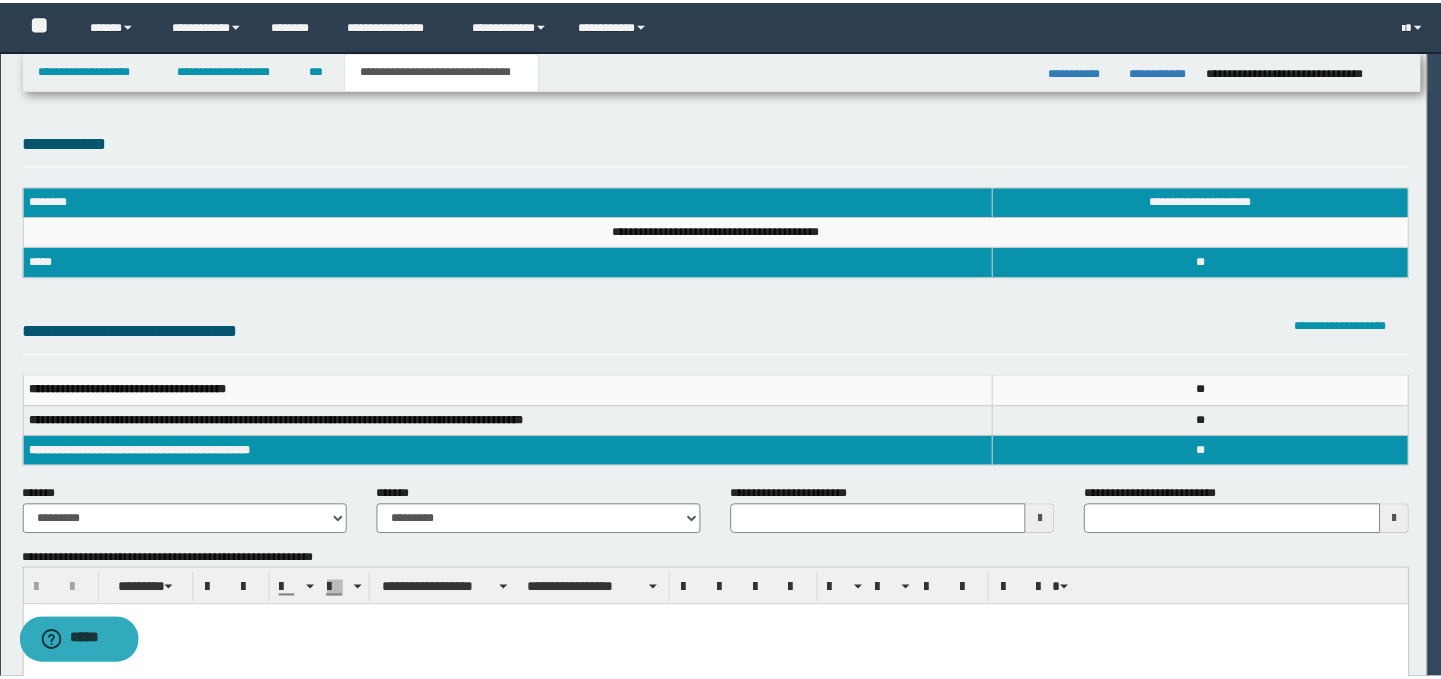 scroll, scrollTop: 0, scrollLeft: 0, axis: both 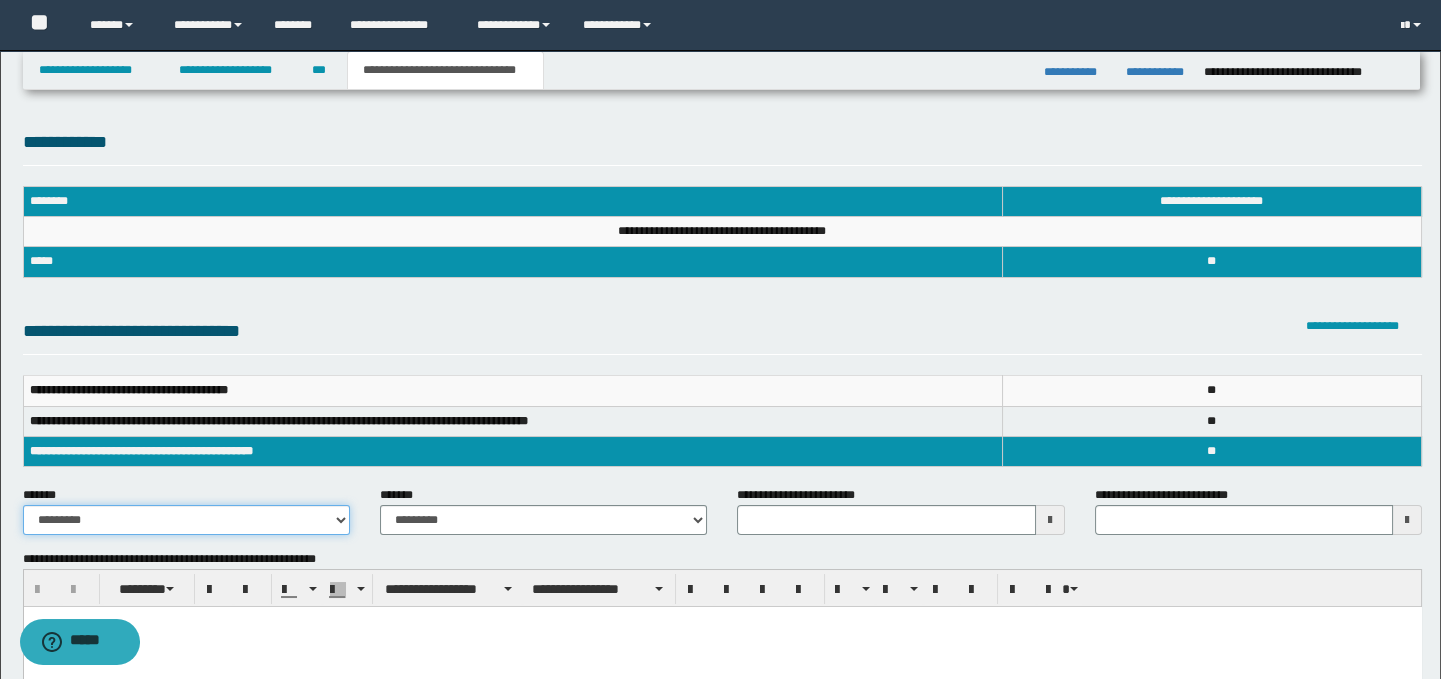 click on "**********" at bounding box center [186, 520] 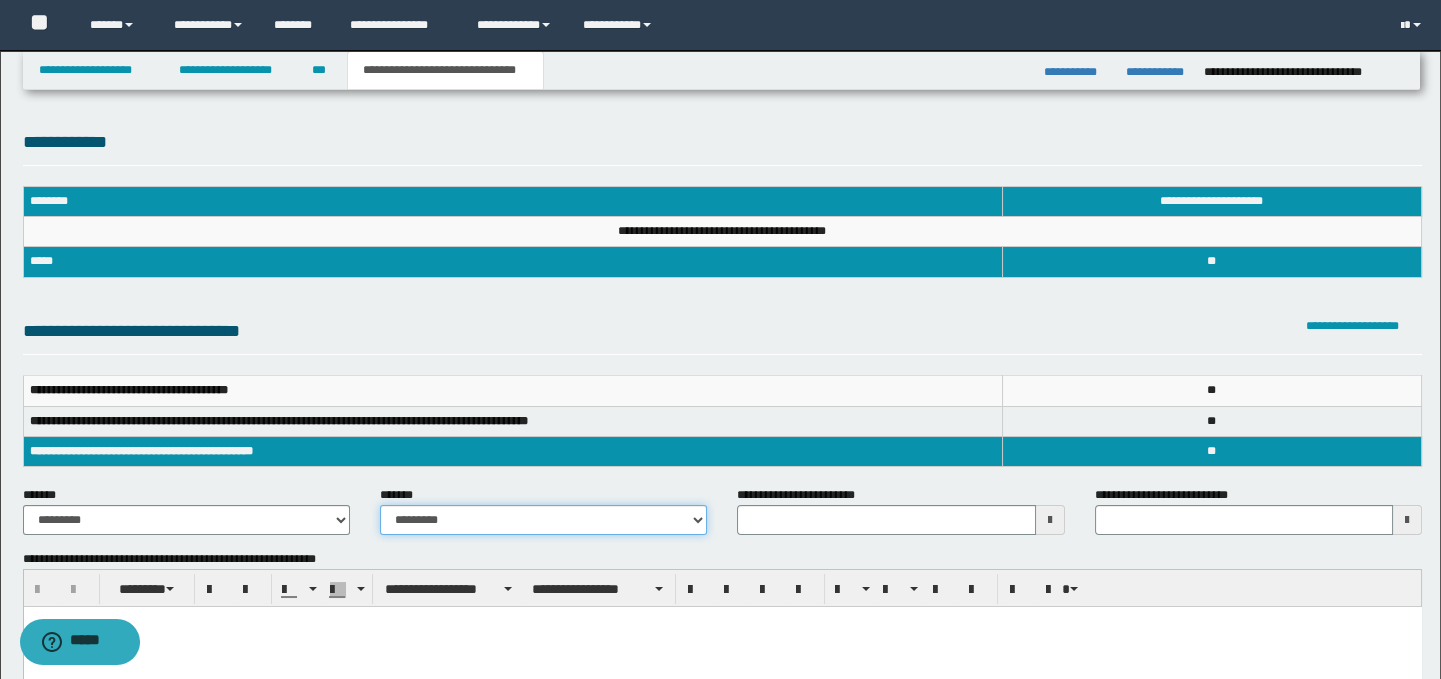click on "**********" at bounding box center (543, 520) 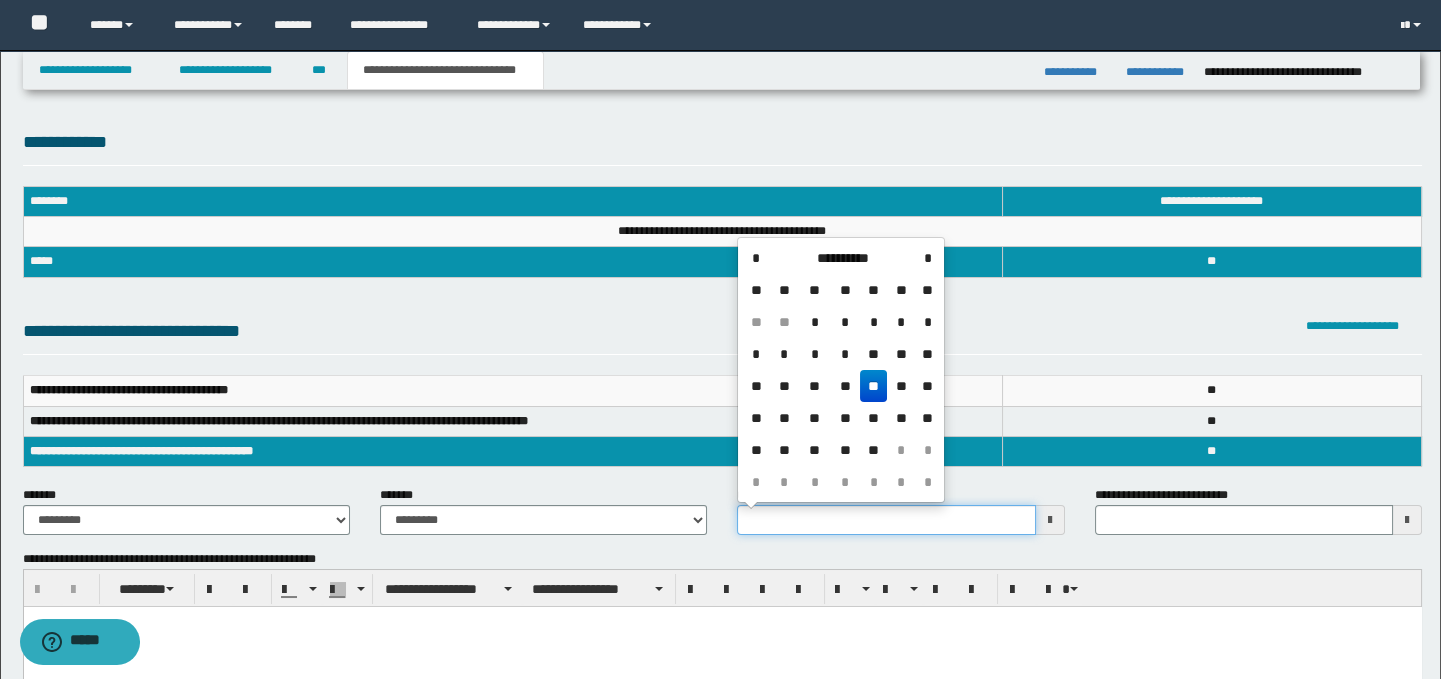 click on "**********" at bounding box center (886, 520) 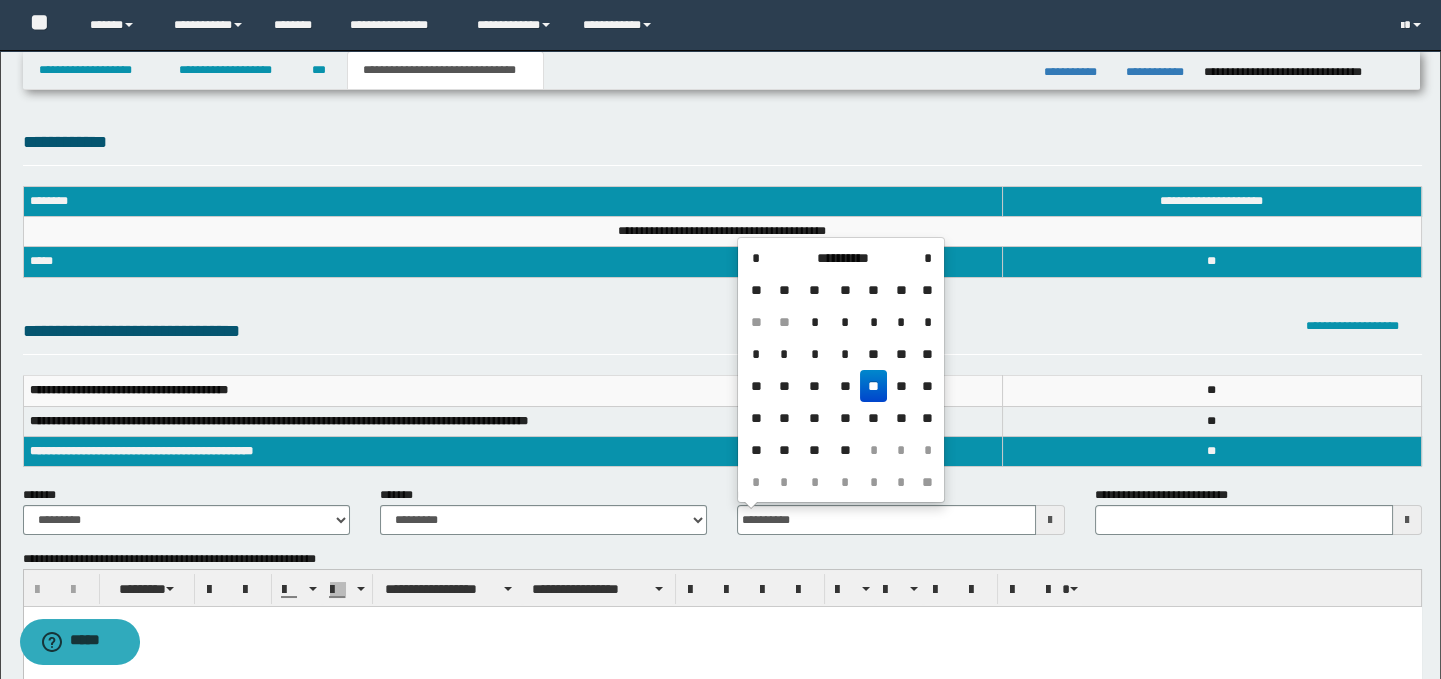 click on "**" at bounding box center [874, 386] 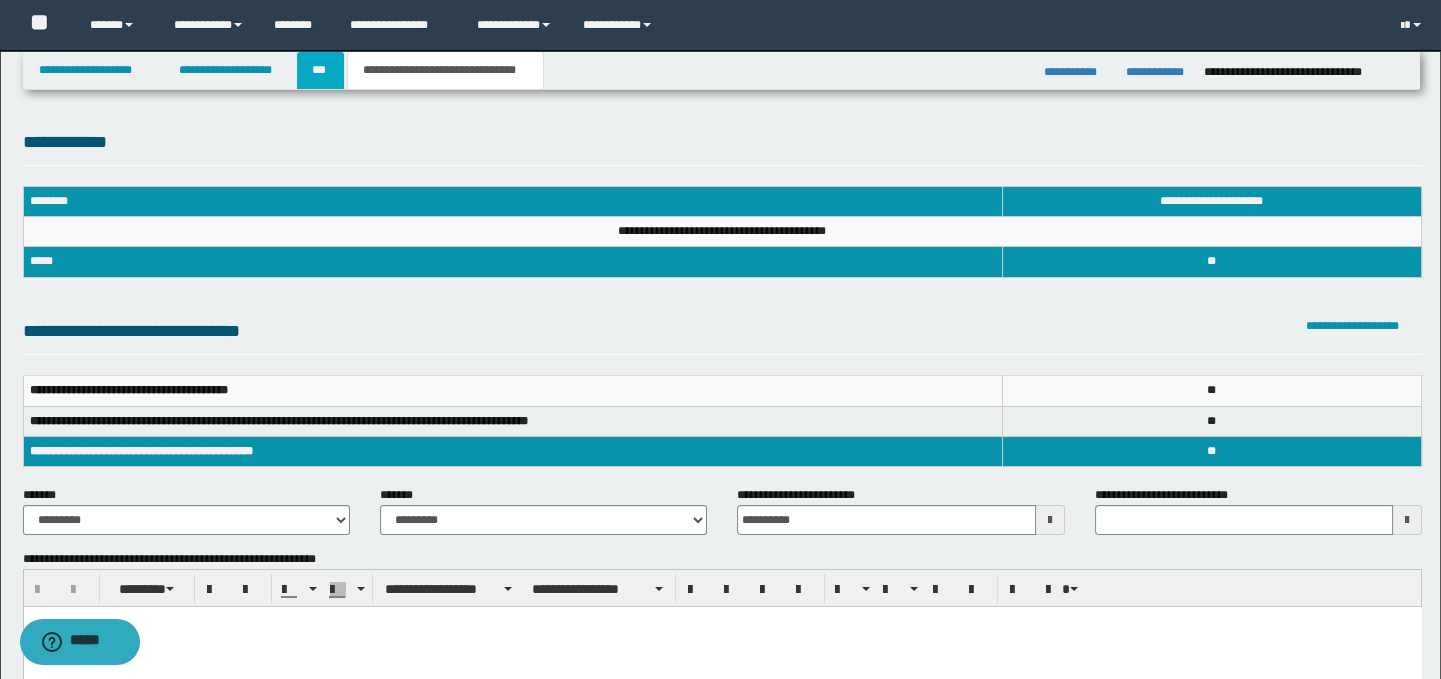 click on "***" at bounding box center [320, 70] 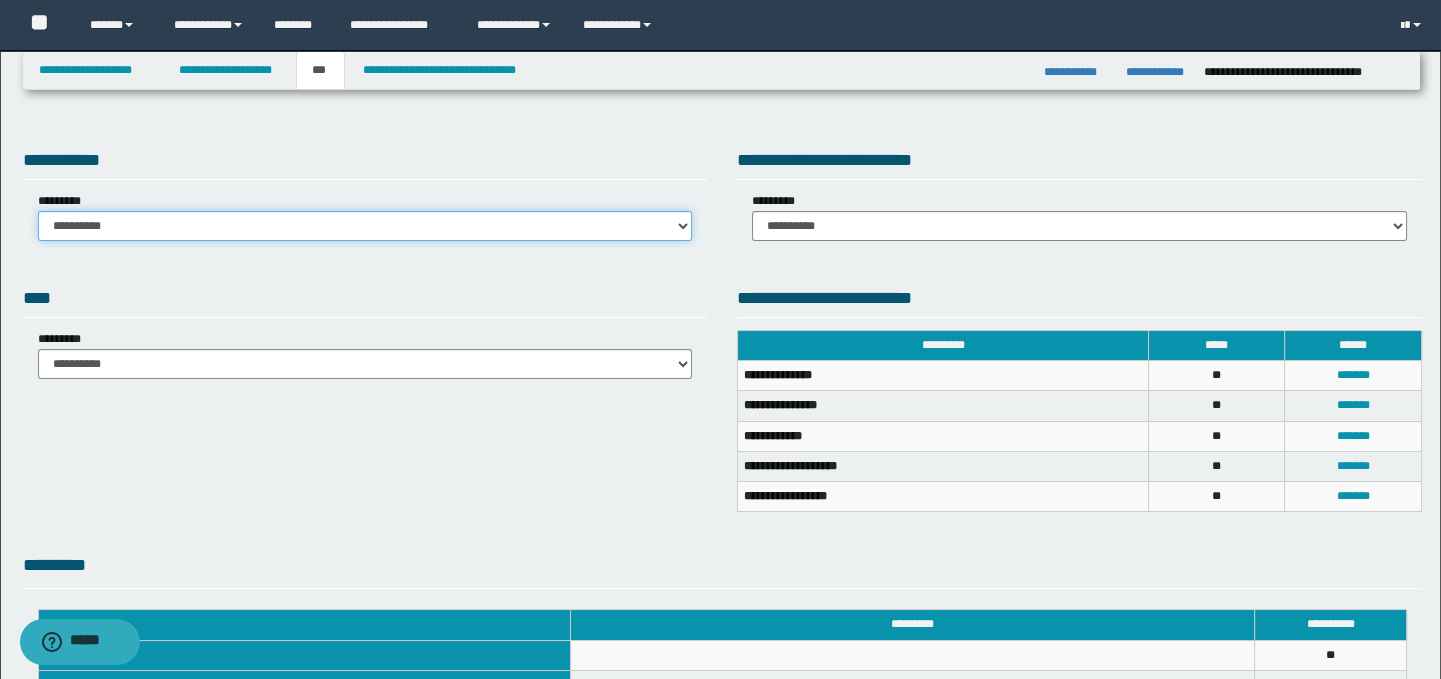 click on "**********" at bounding box center [365, 226] 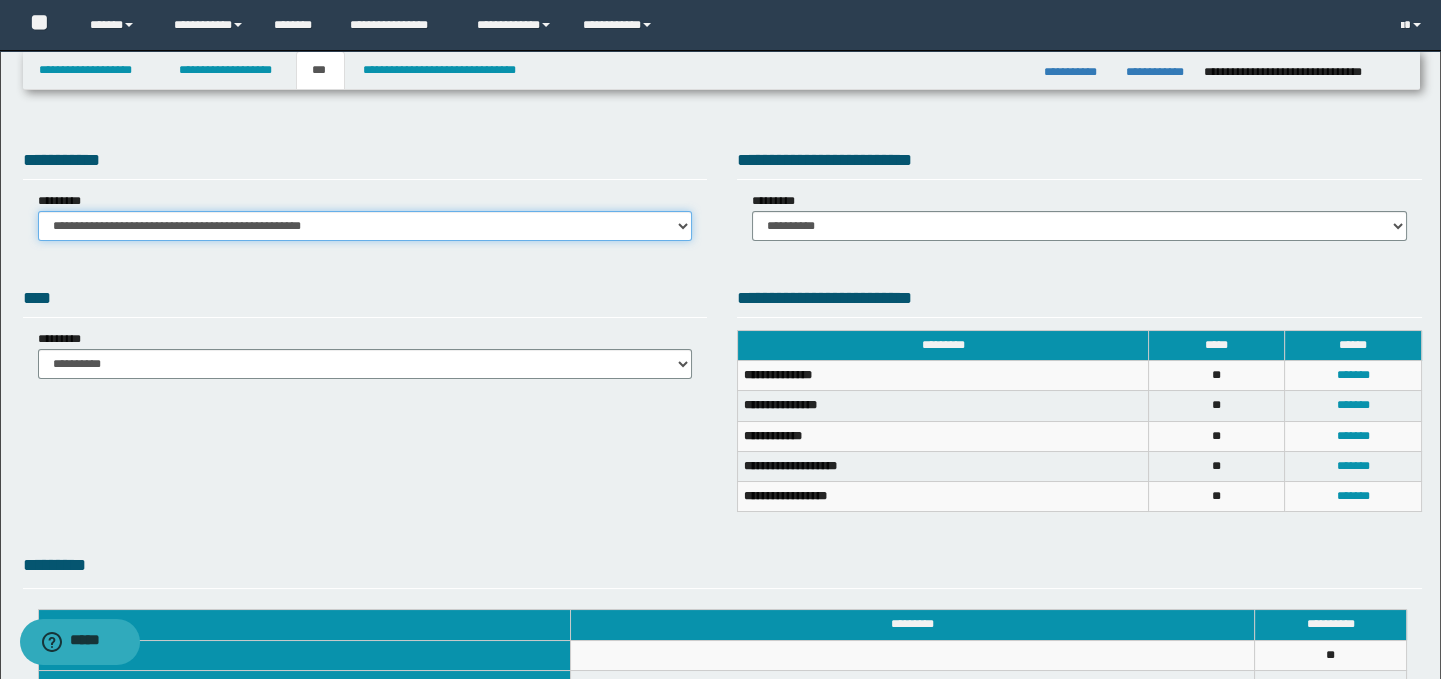 click on "**********" at bounding box center (365, 226) 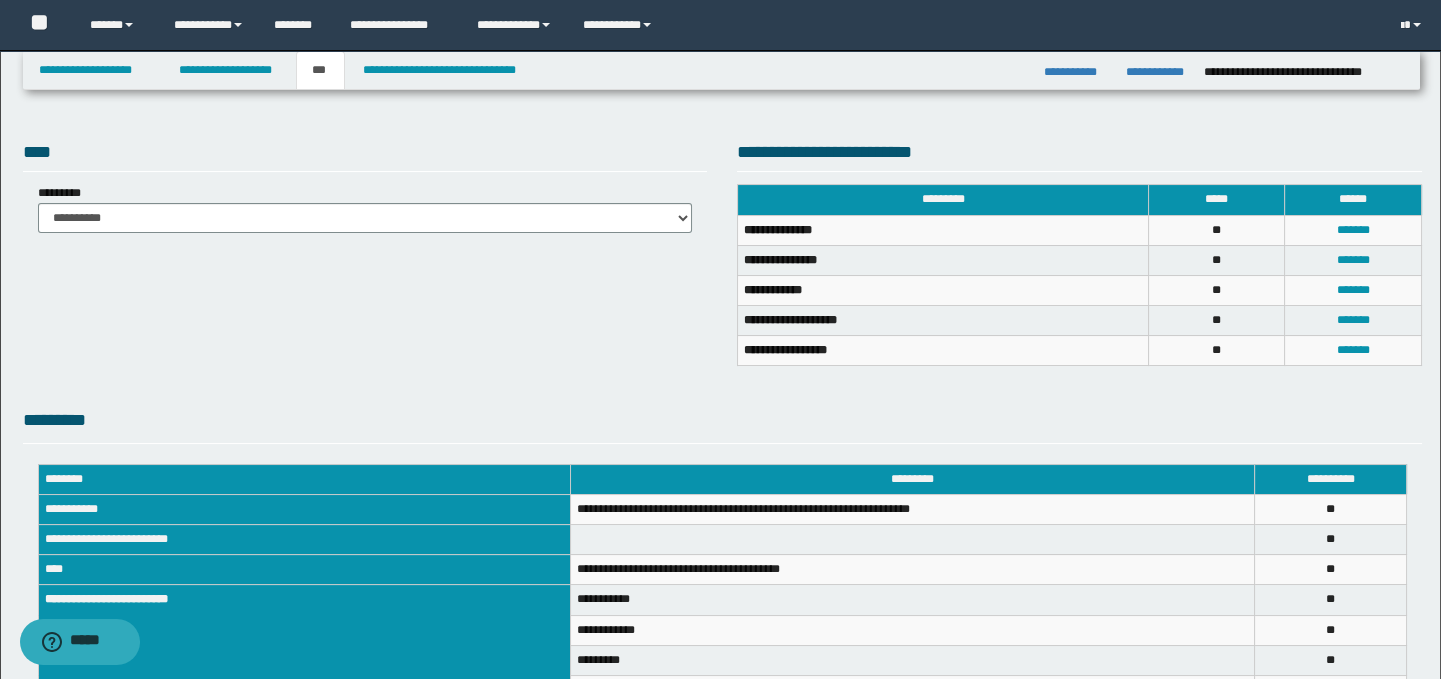 scroll, scrollTop: 368, scrollLeft: 0, axis: vertical 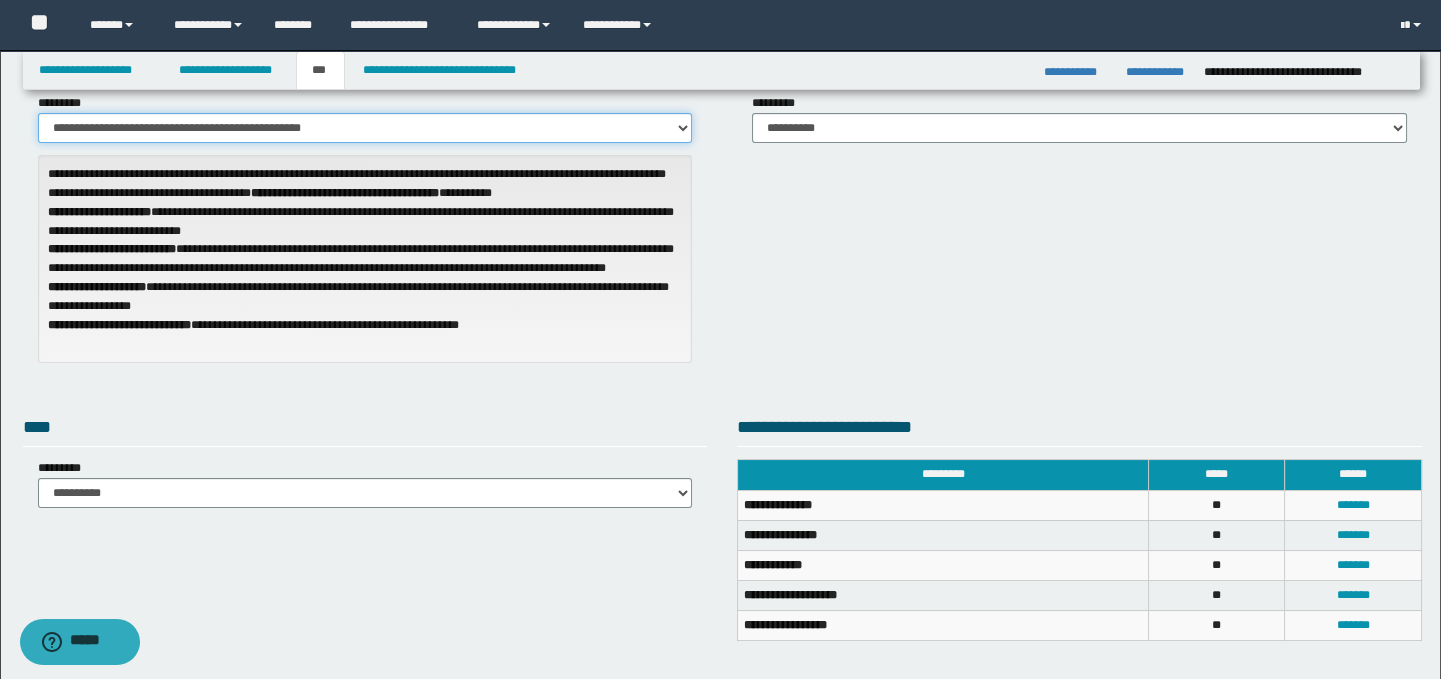 click on "**********" at bounding box center (365, 128) 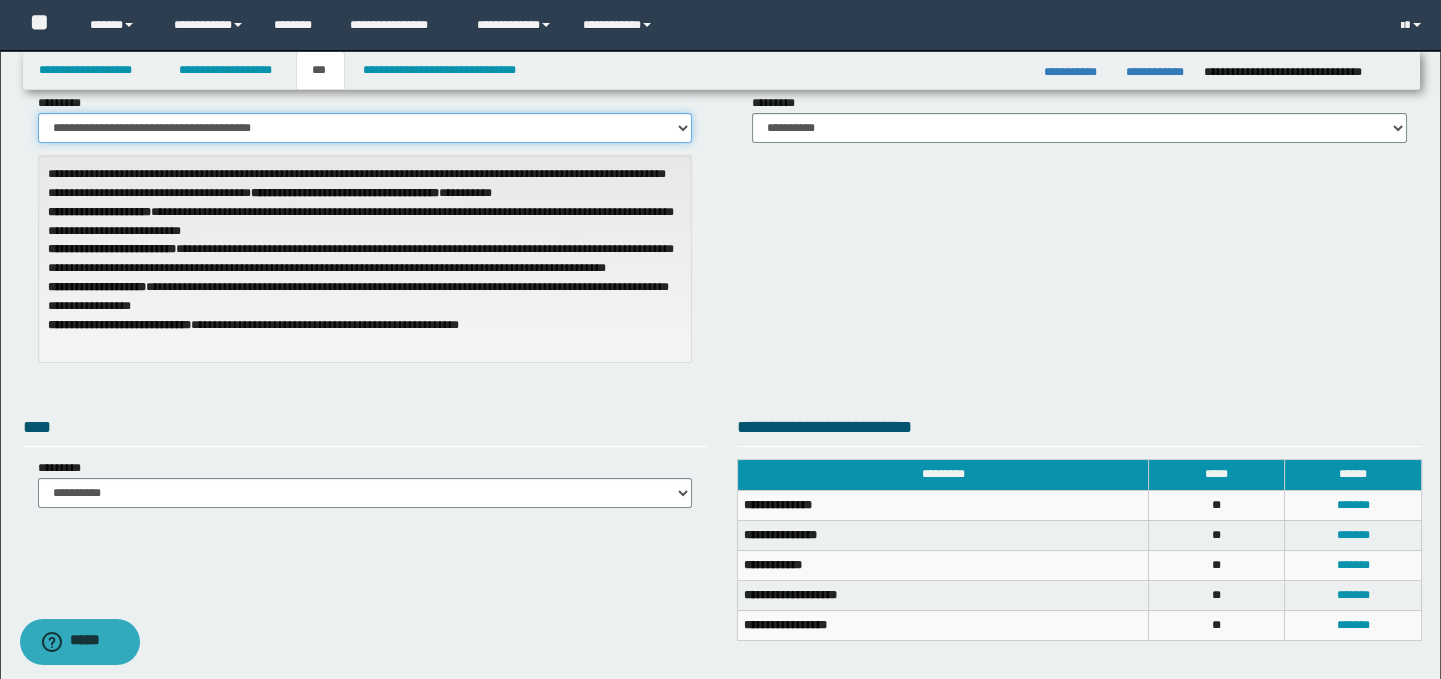 click on "**********" at bounding box center [365, 128] 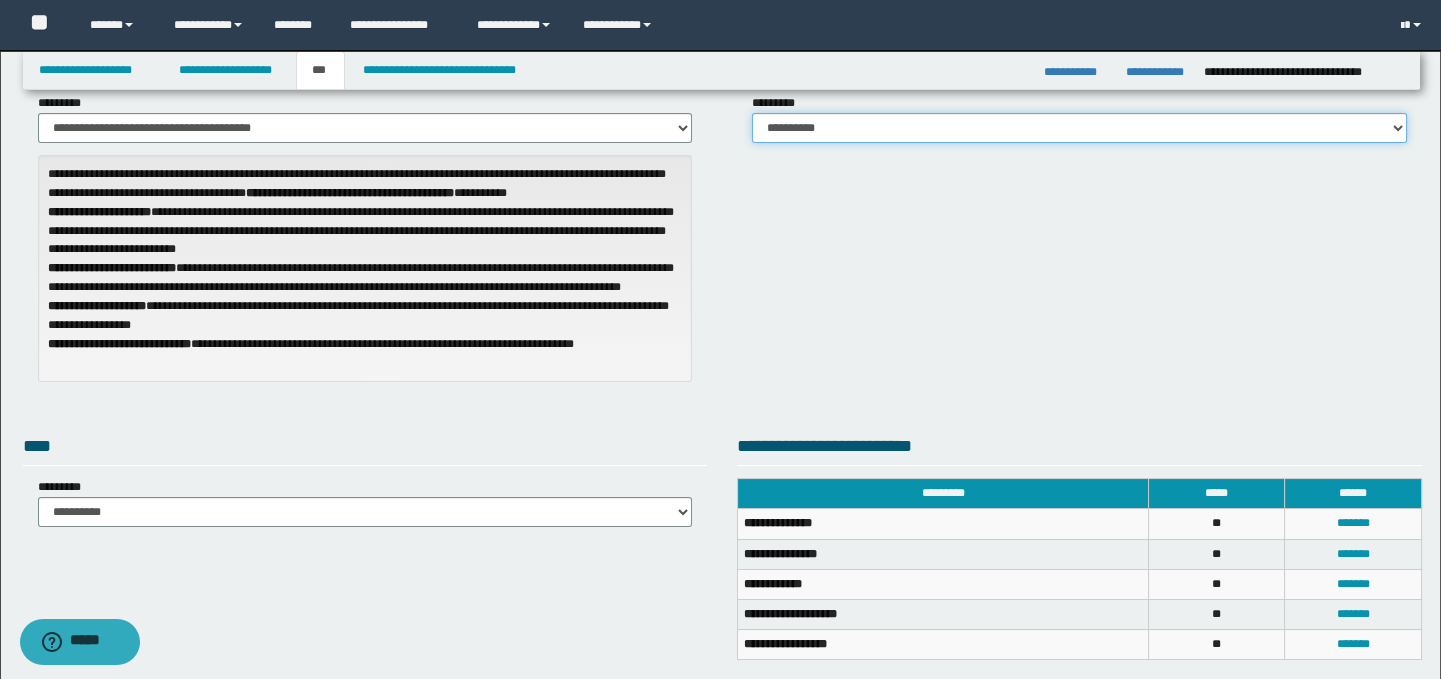 click on "**********" at bounding box center [1079, 128] 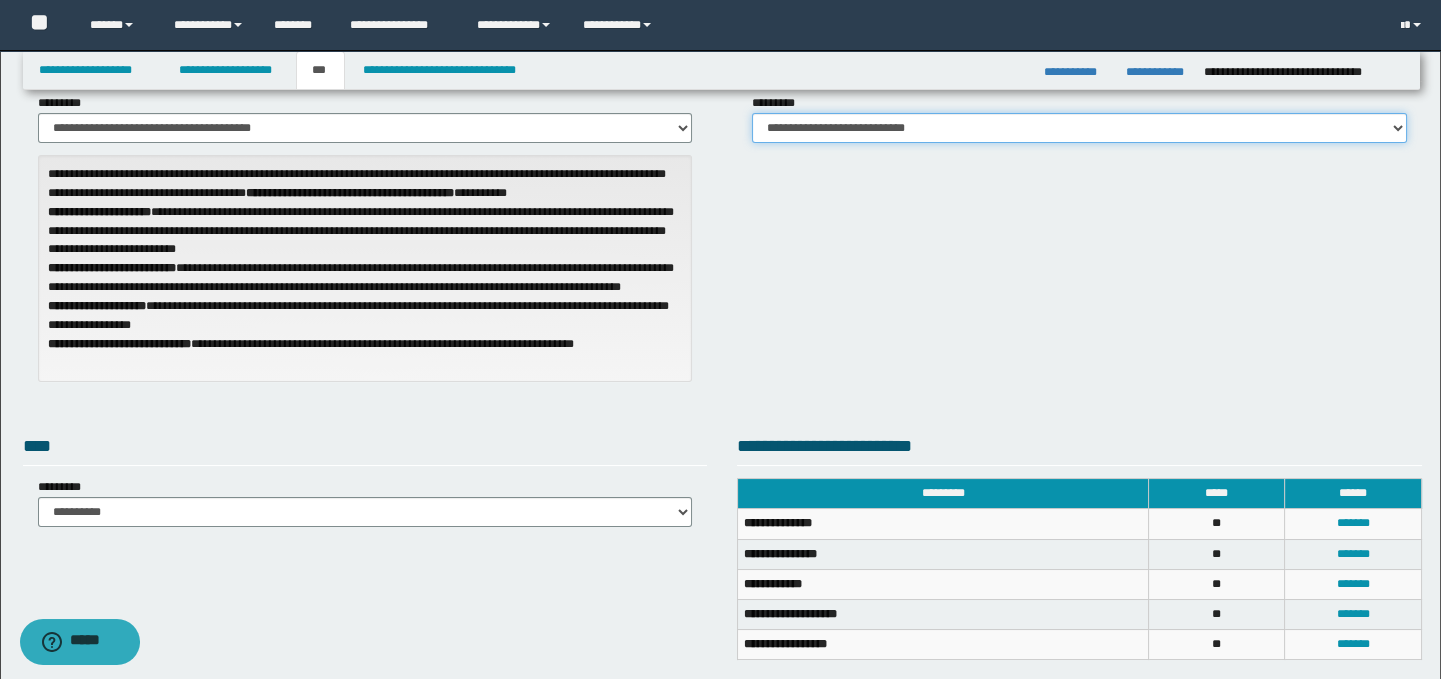click on "**********" at bounding box center (1079, 128) 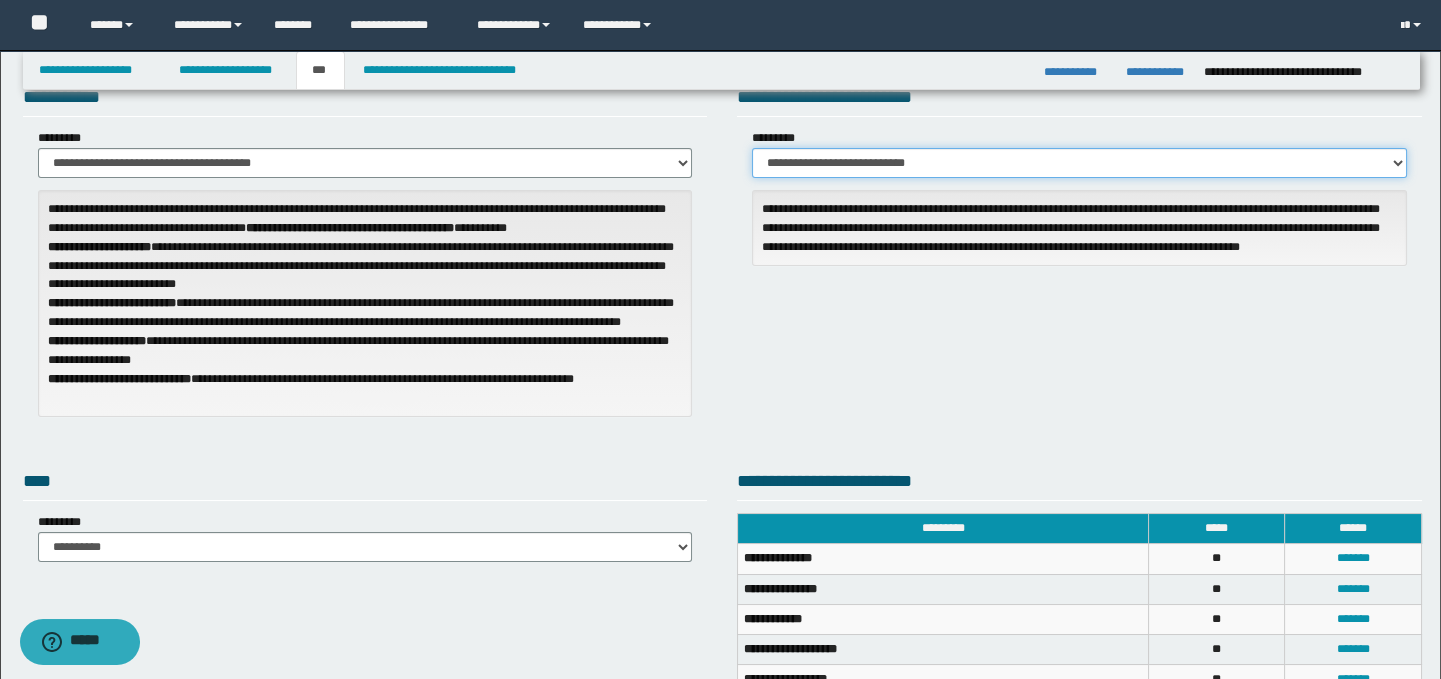 scroll, scrollTop: 0, scrollLeft: 0, axis: both 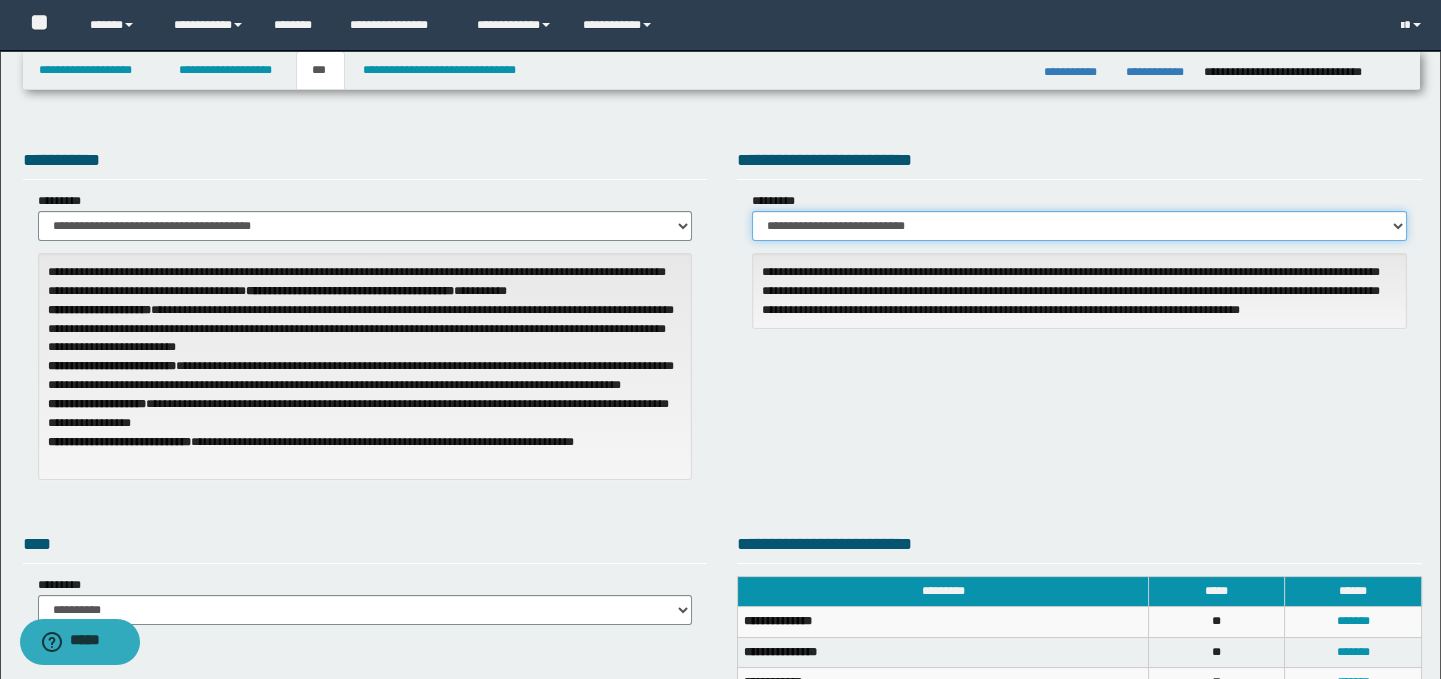 click on "**********" at bounding box center (1079, 226) 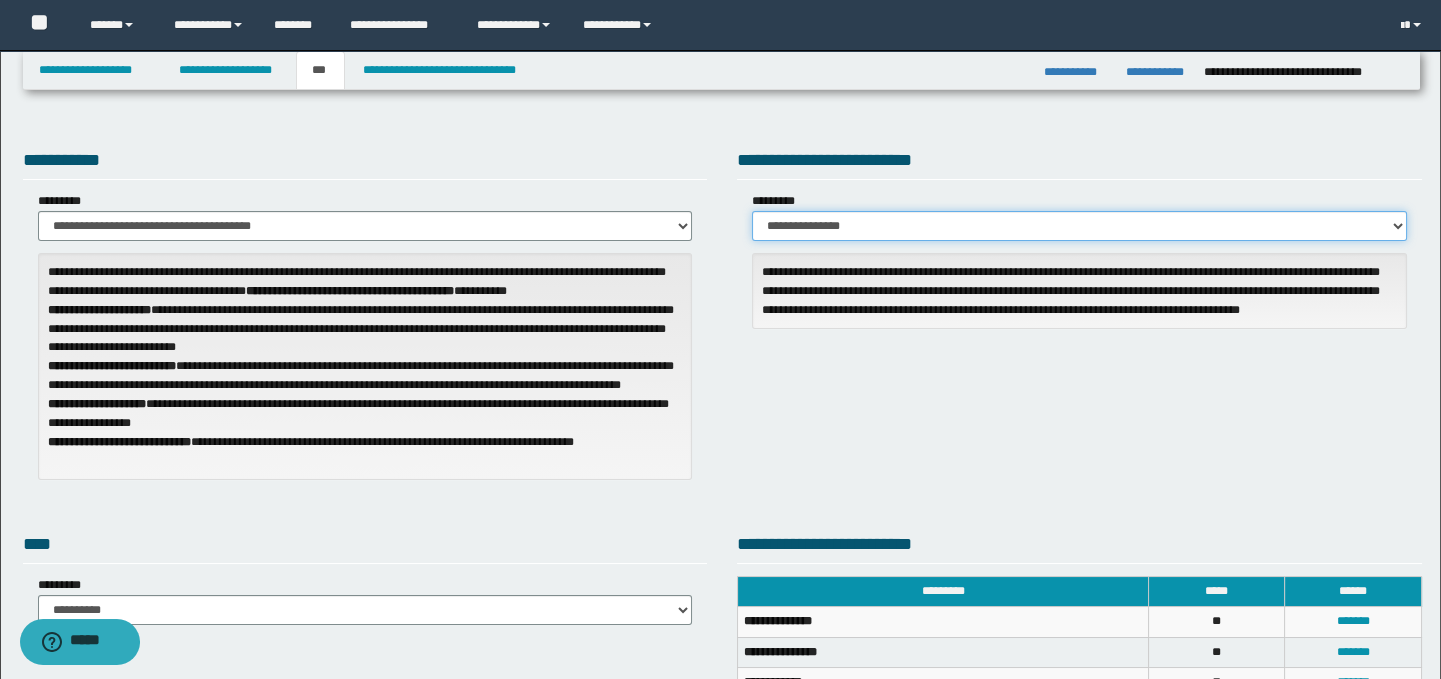 click on "**********" at bounding box center (1079, 226) 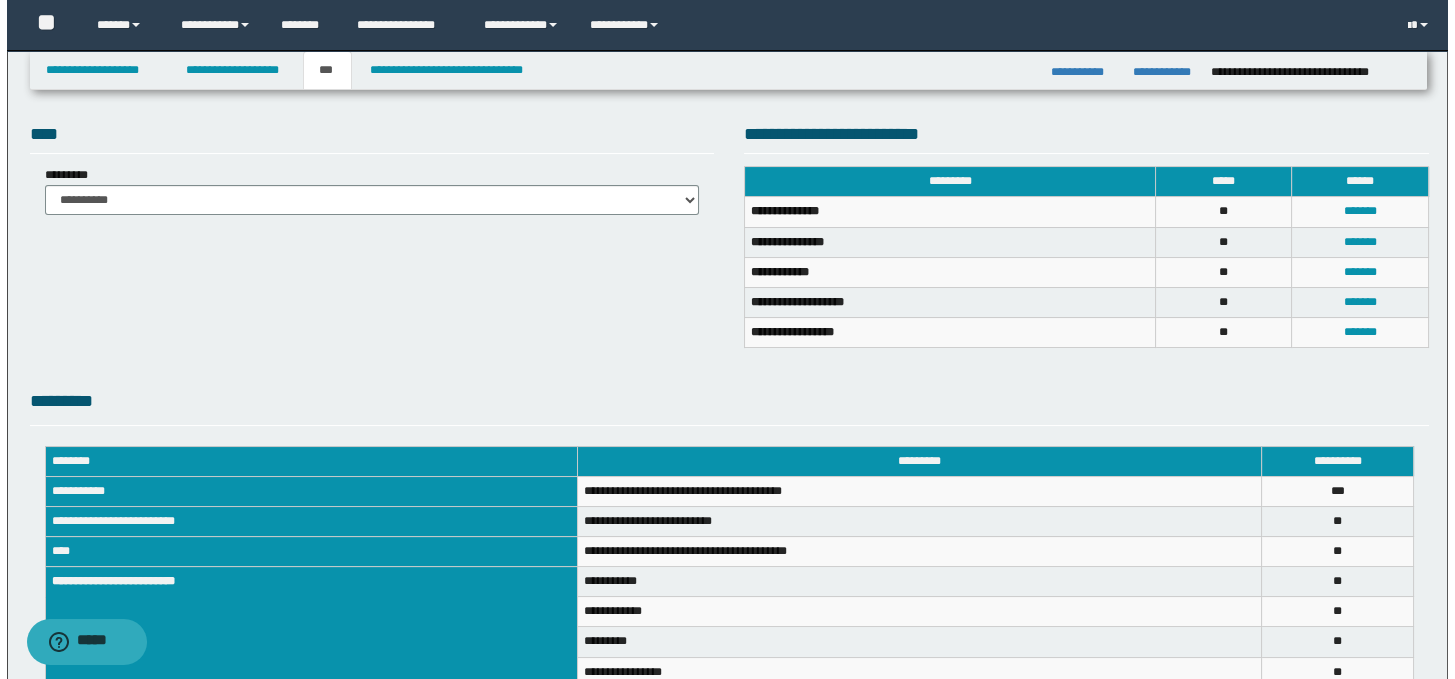scroll, scrollTop: 372, scrollLeft: 0, axis: vertical 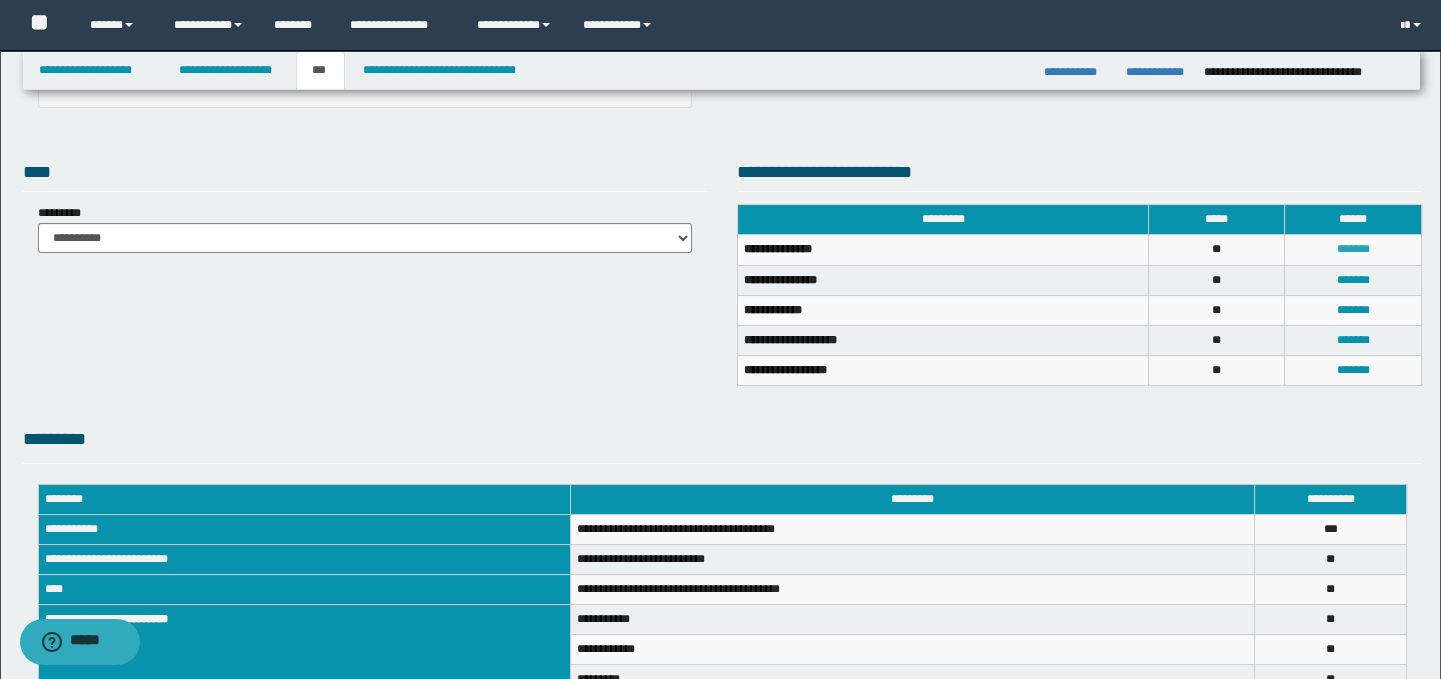 click on "*******" at bounding box center [1353, 249] 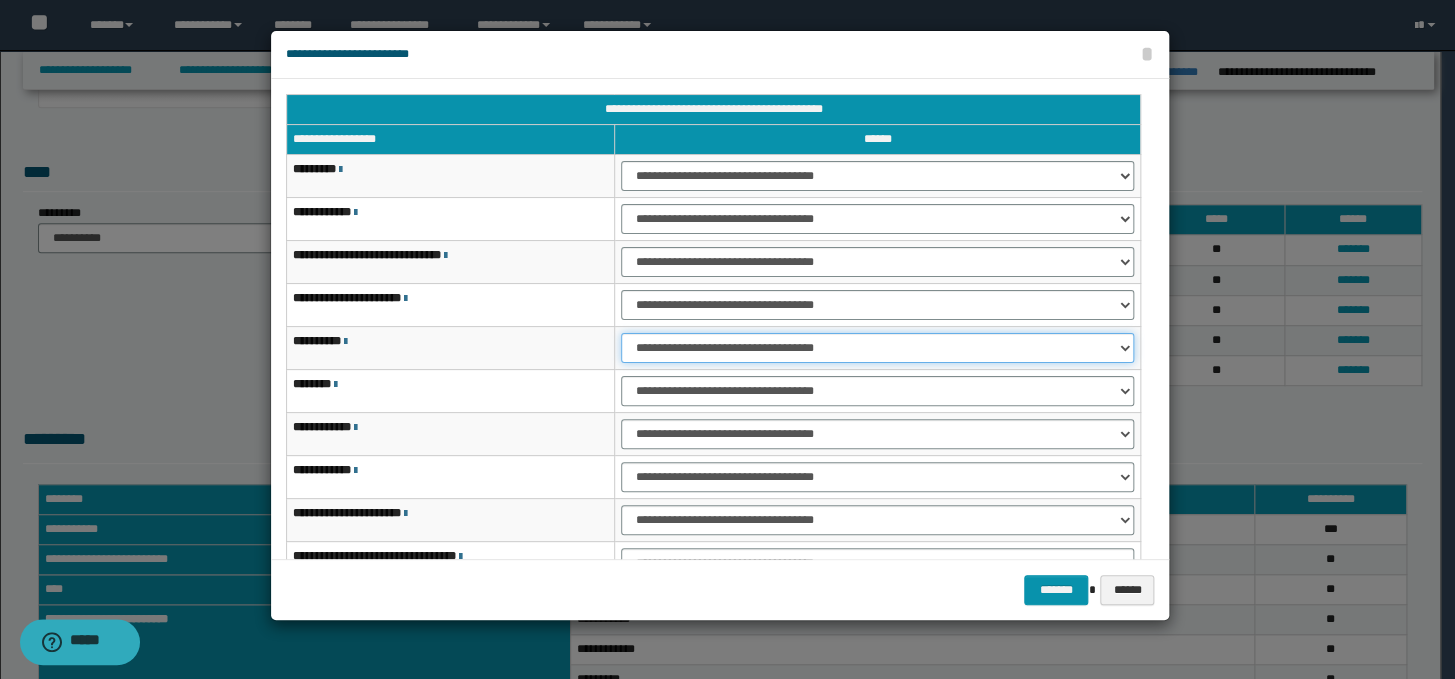 click on "**********" at bounding box center [877, 348] 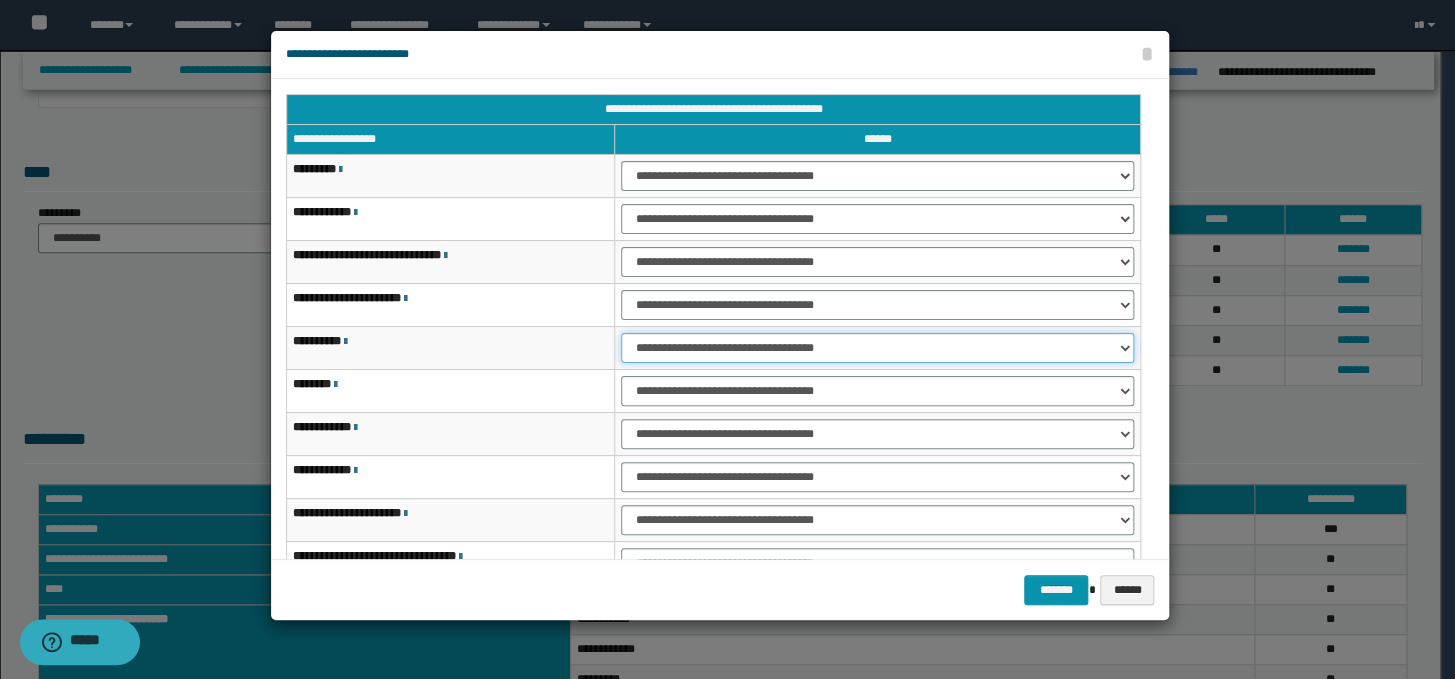select on "***" 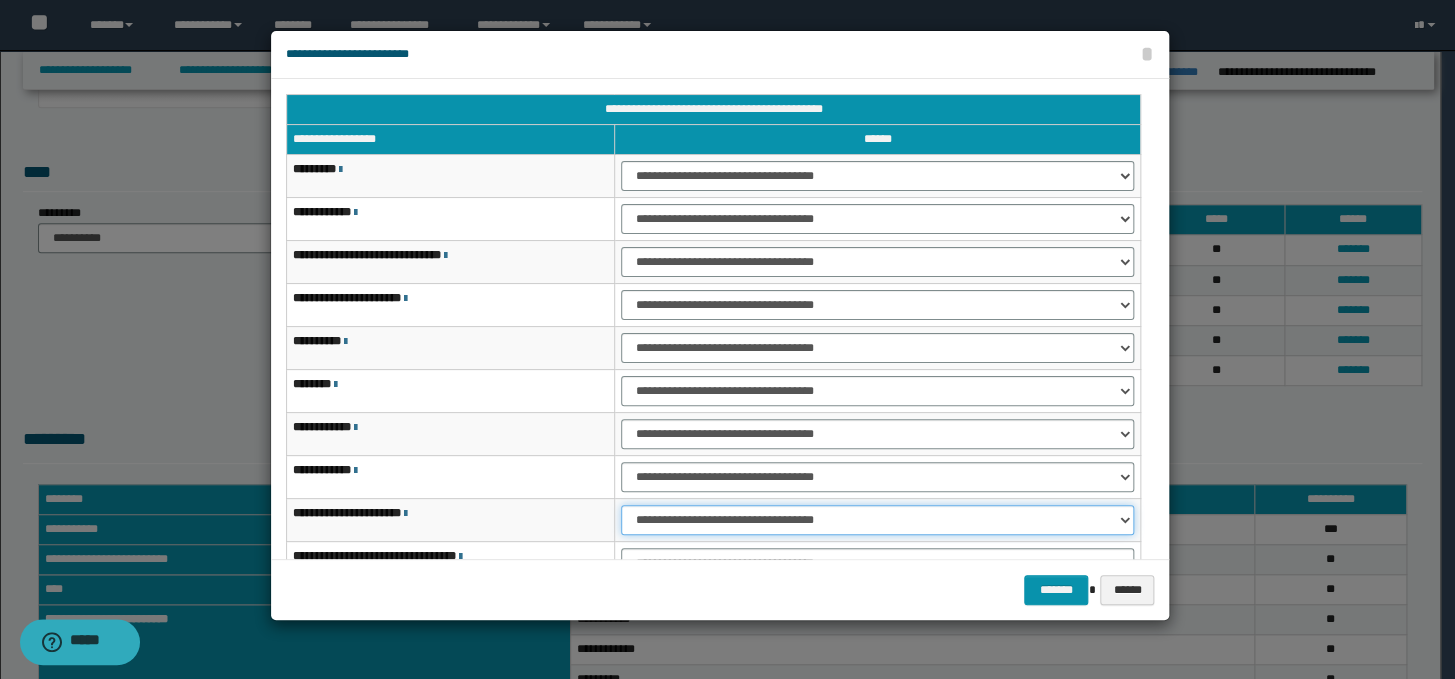 click on "**********" at bounding box center (877, 520) 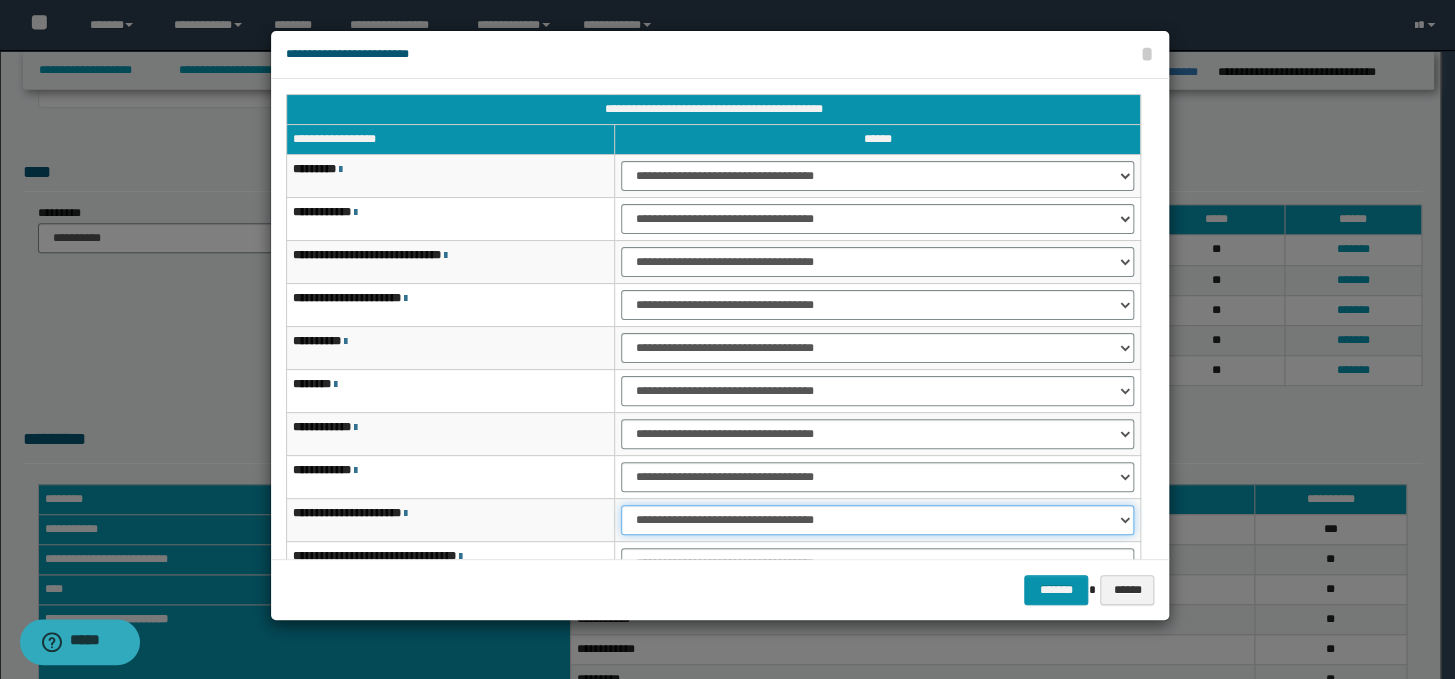 select on "***" 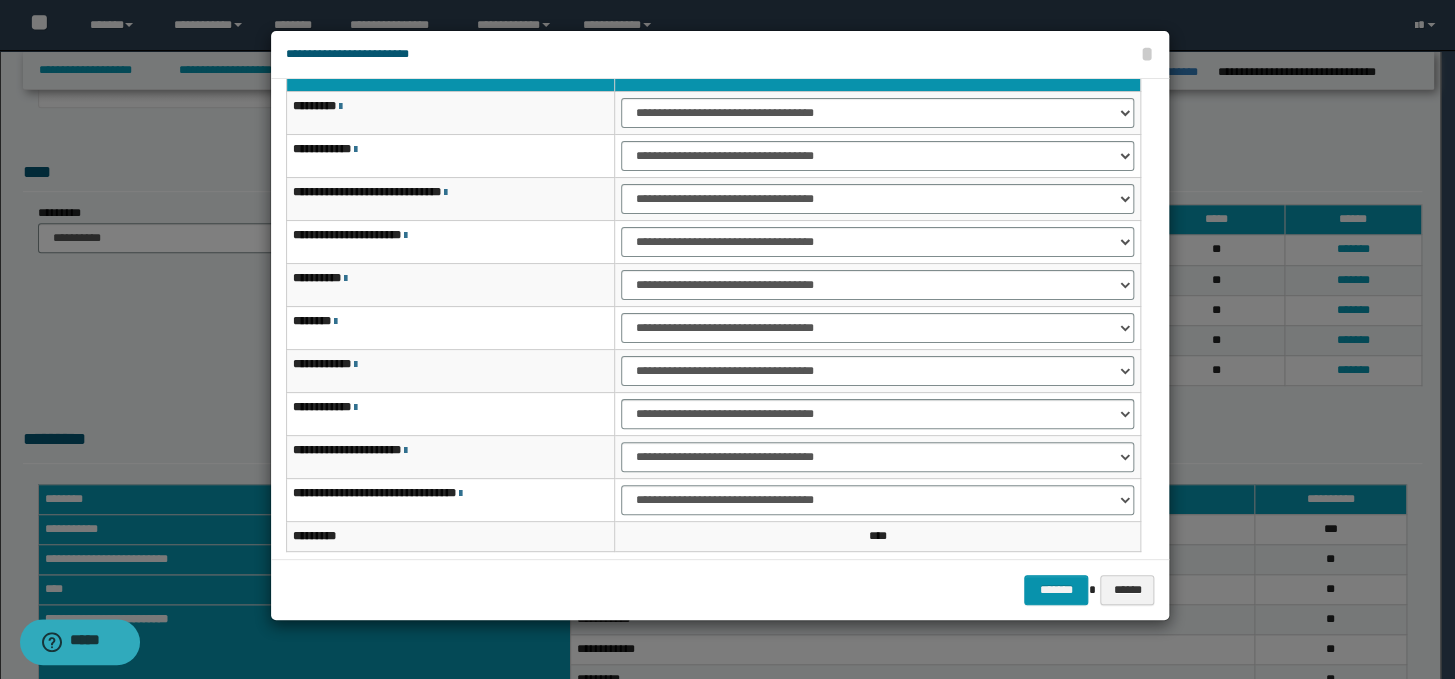 scroll, scrollTop: 120, scrollLeft: 0, axis: vertical 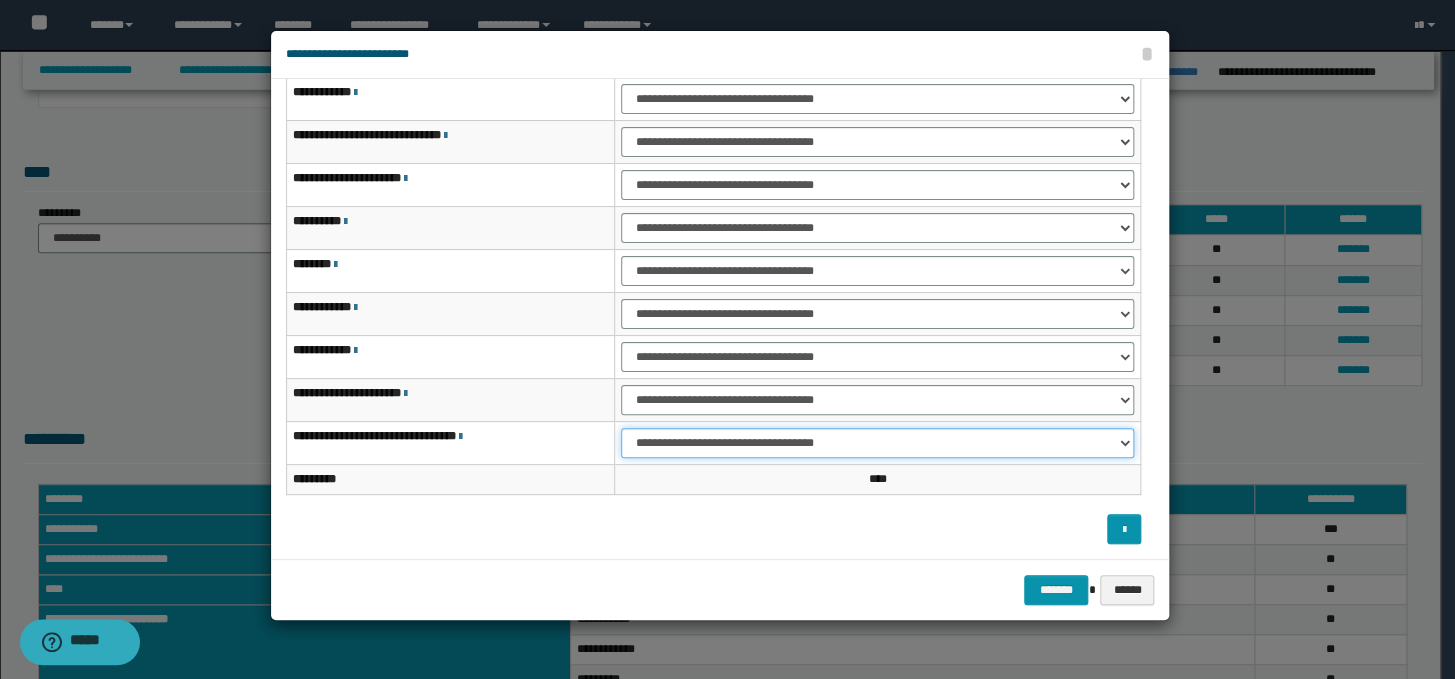 click on "**********" at bounding box center (877, 443) 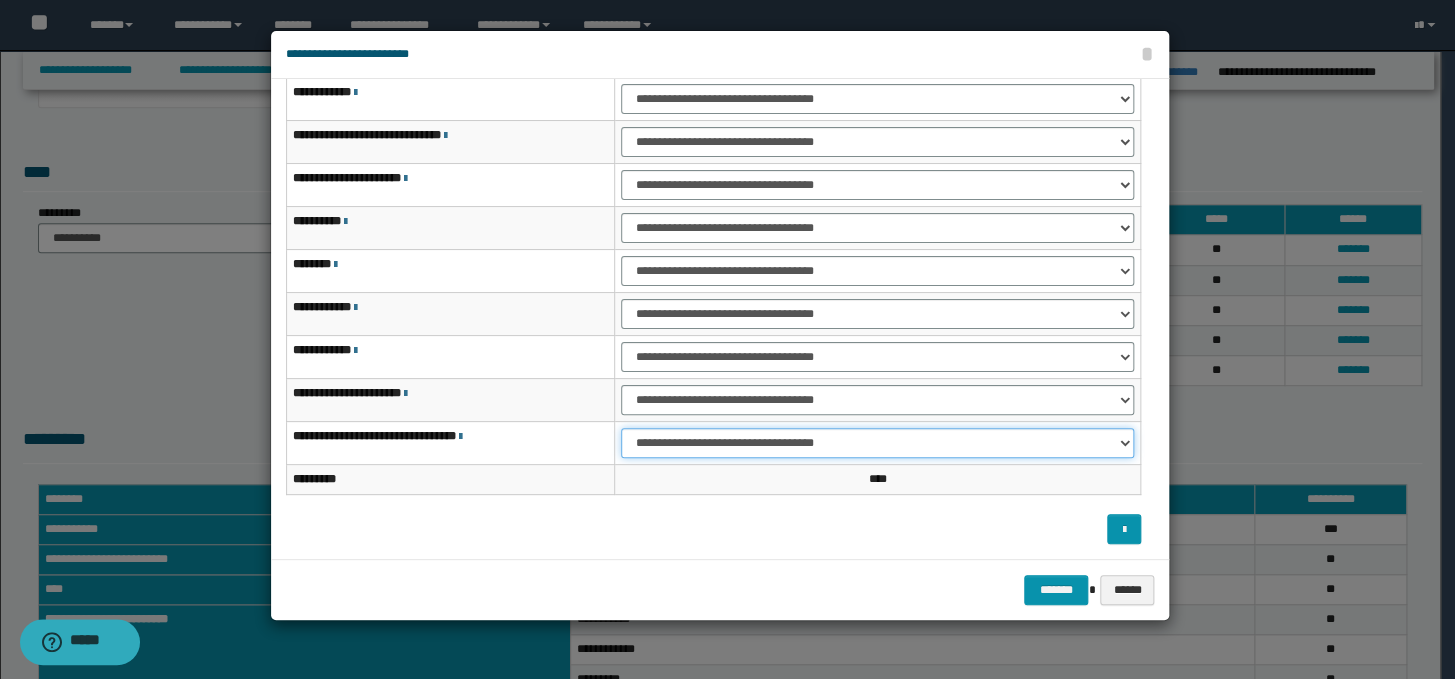 select on "***" 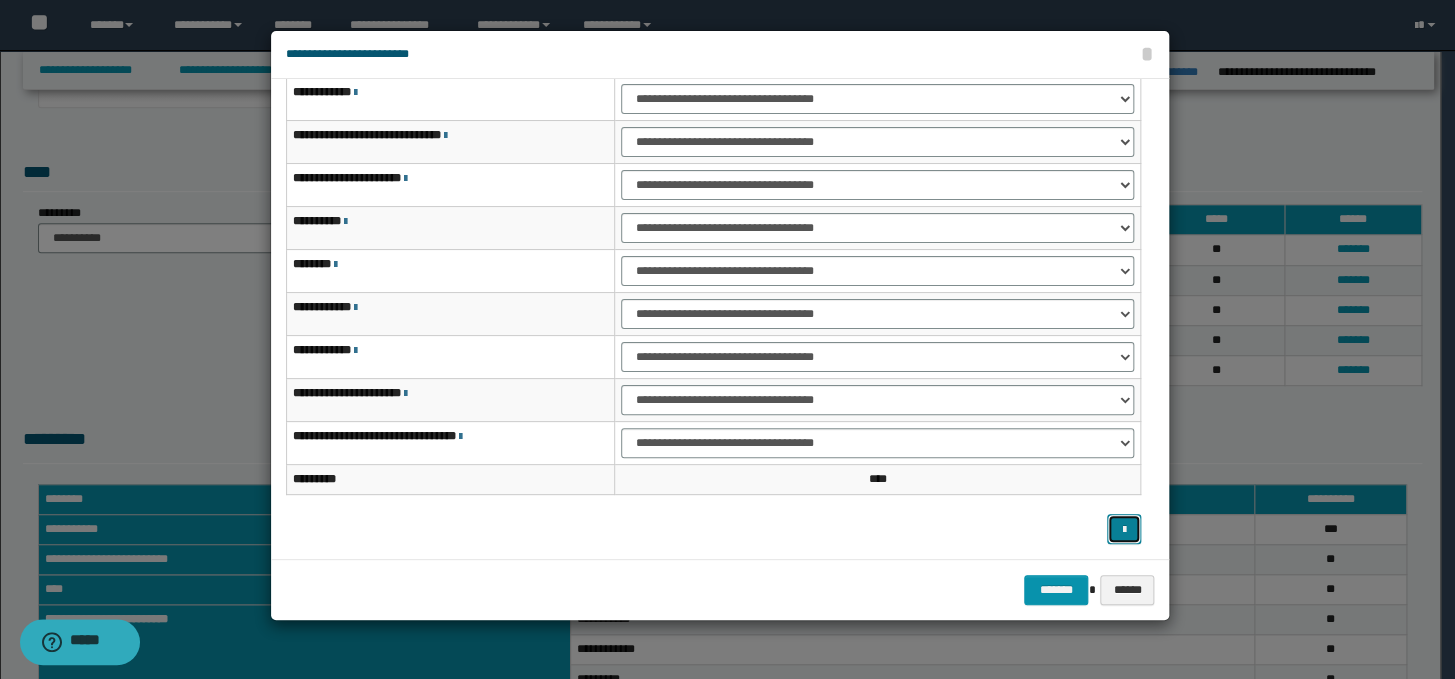 click at bounding box center [1124, 529] 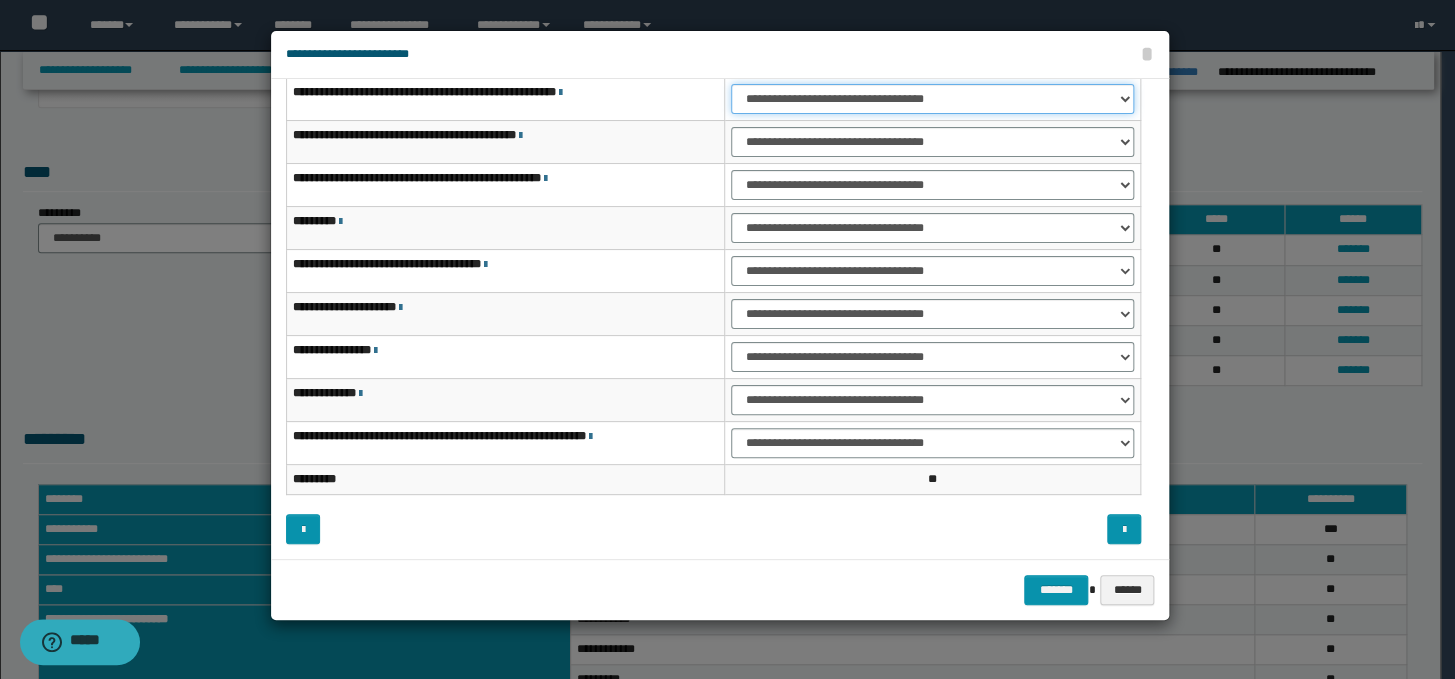 click on "**********" at bounding box center (932, 99) 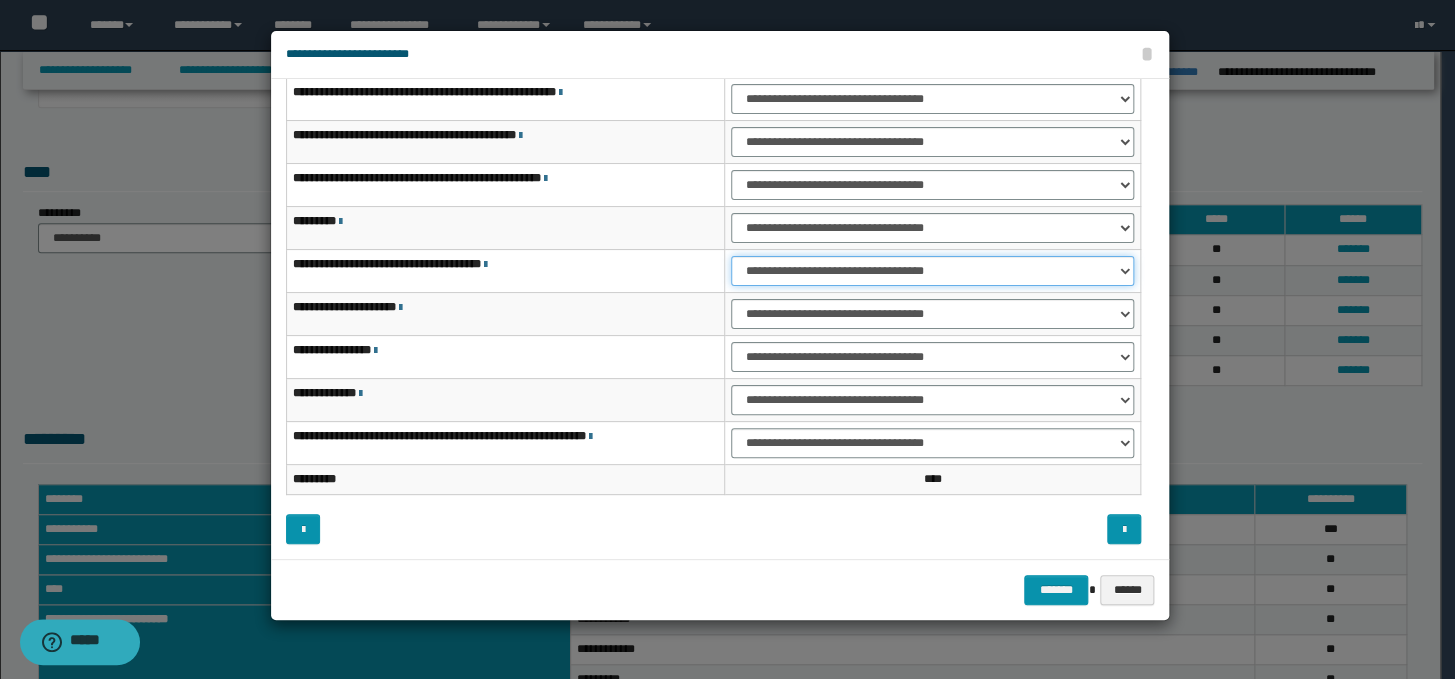 drag, startPoint x: 875, startPoint y: 273, endPoint x: 850, endPoint y: 282, distance: 26.57066 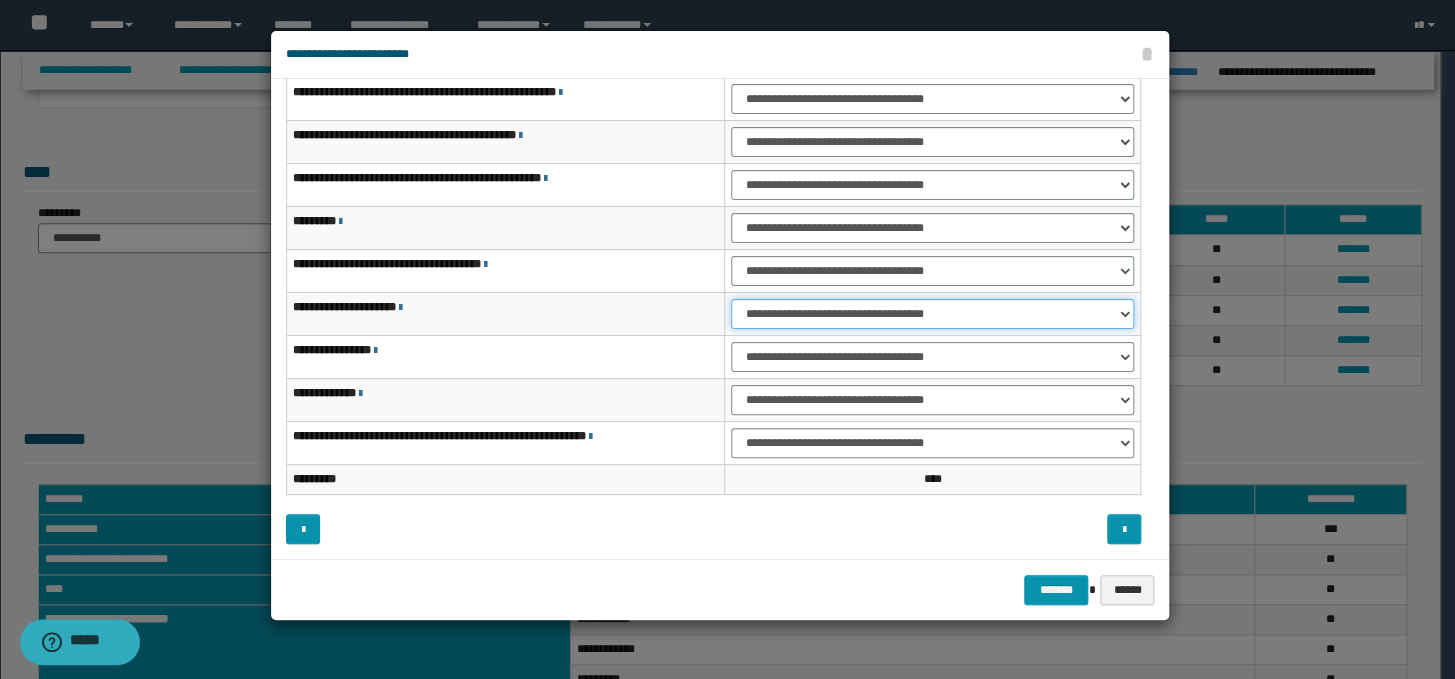 click on "**********" at bounding box center (932, 314) 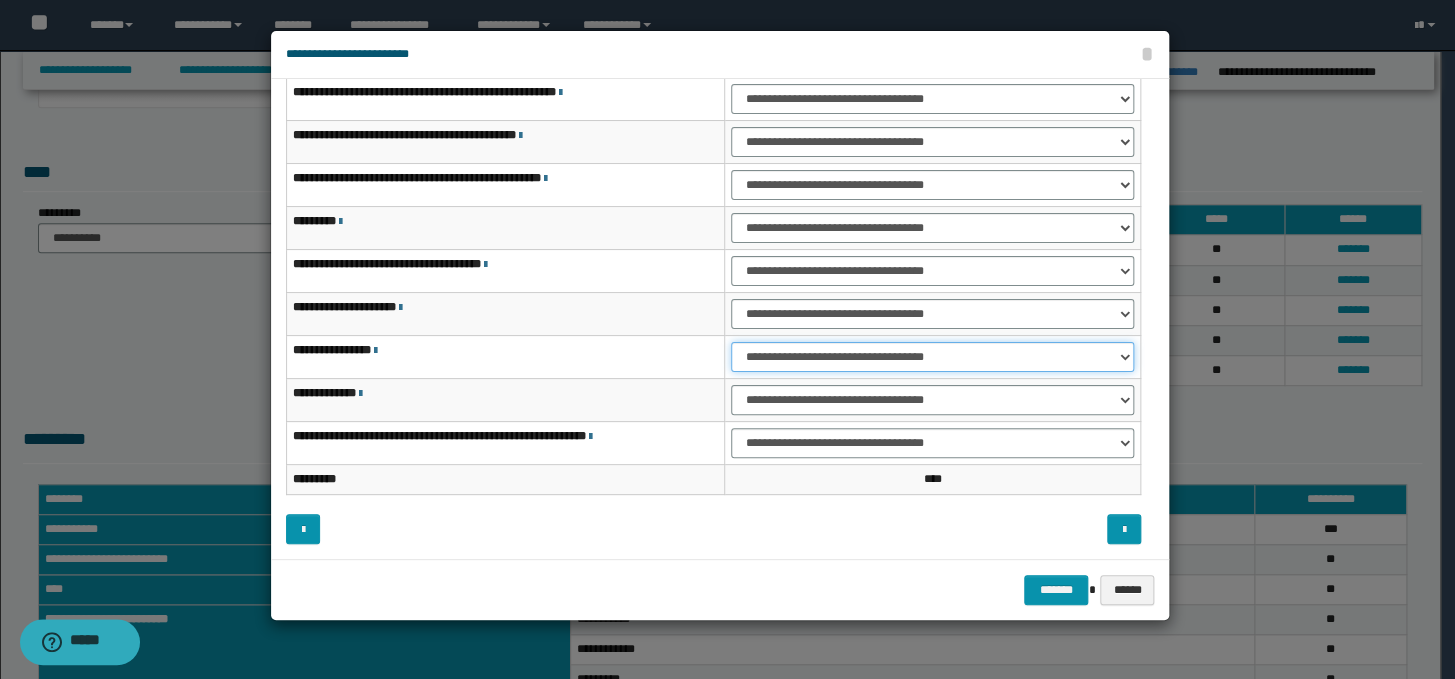 click on "**********" at bounding box center (932, 357) 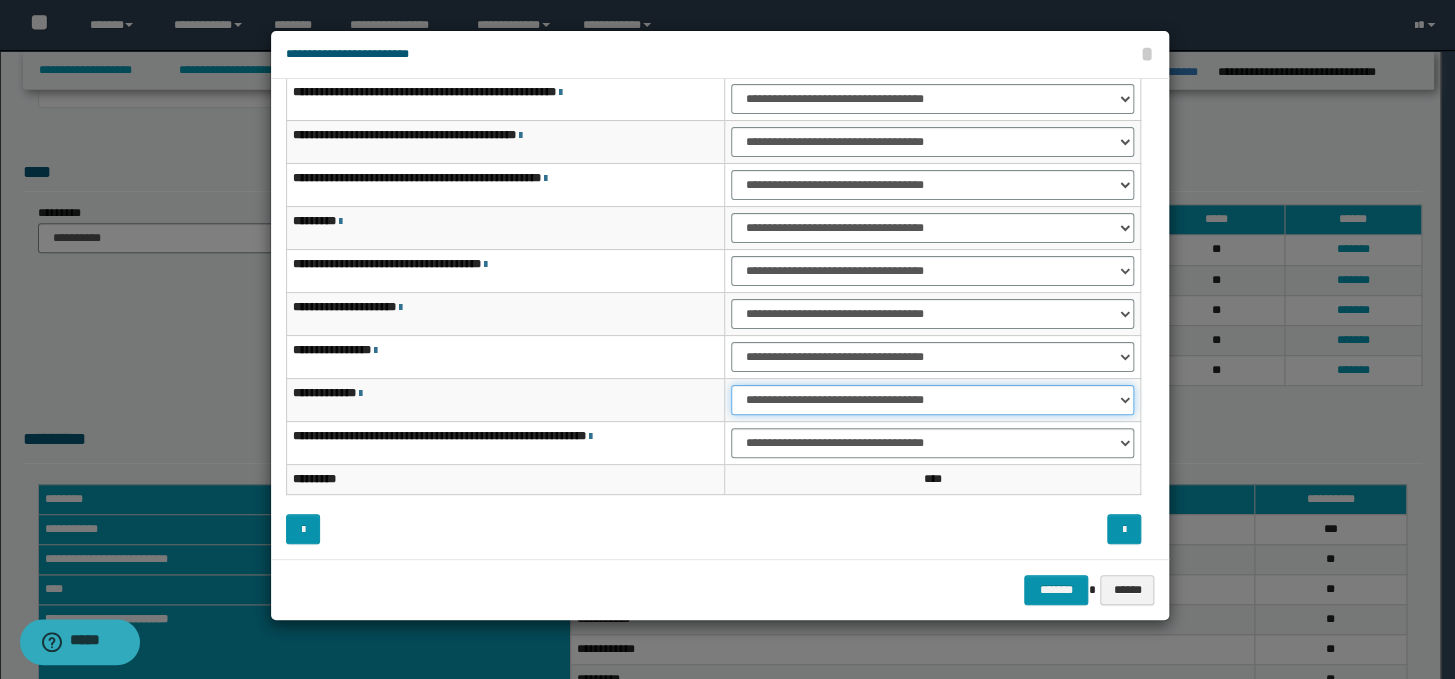click on "**********" at bounding box center (932, 400) 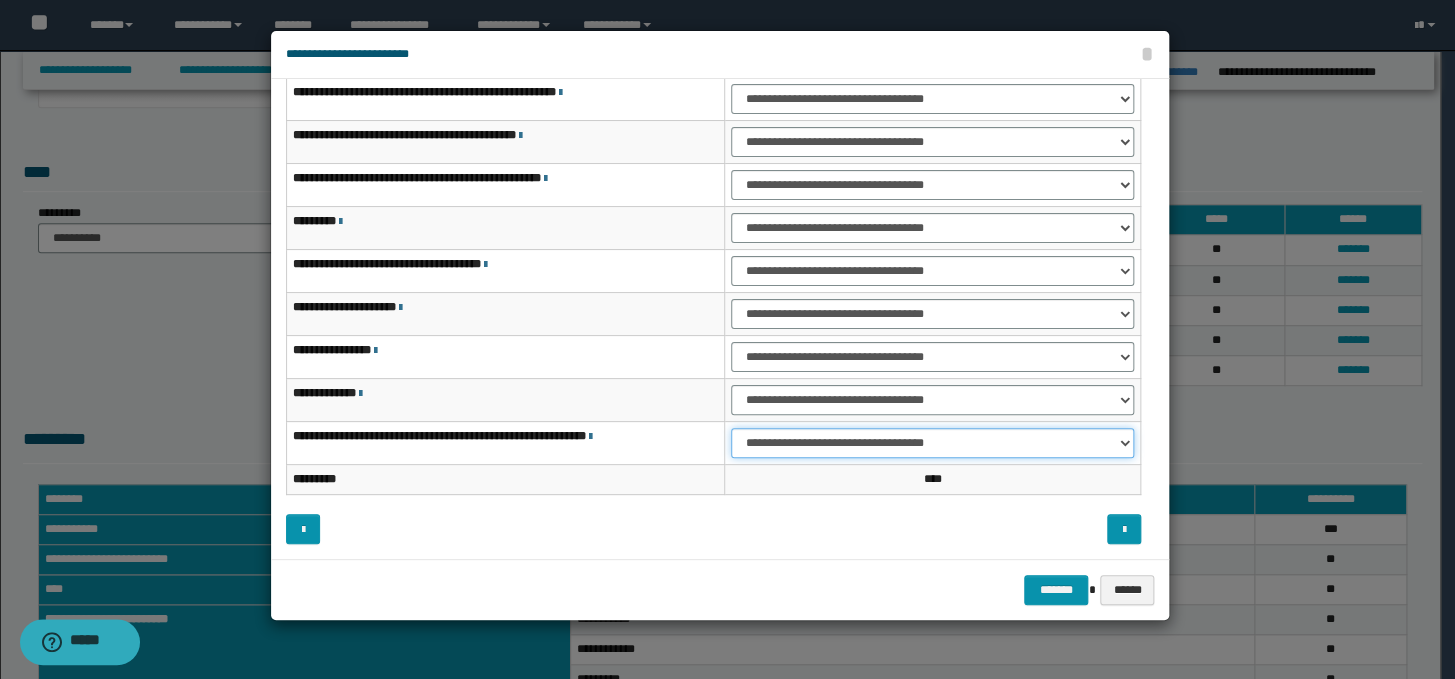 click on "**********" at bounding box center (932, 443) 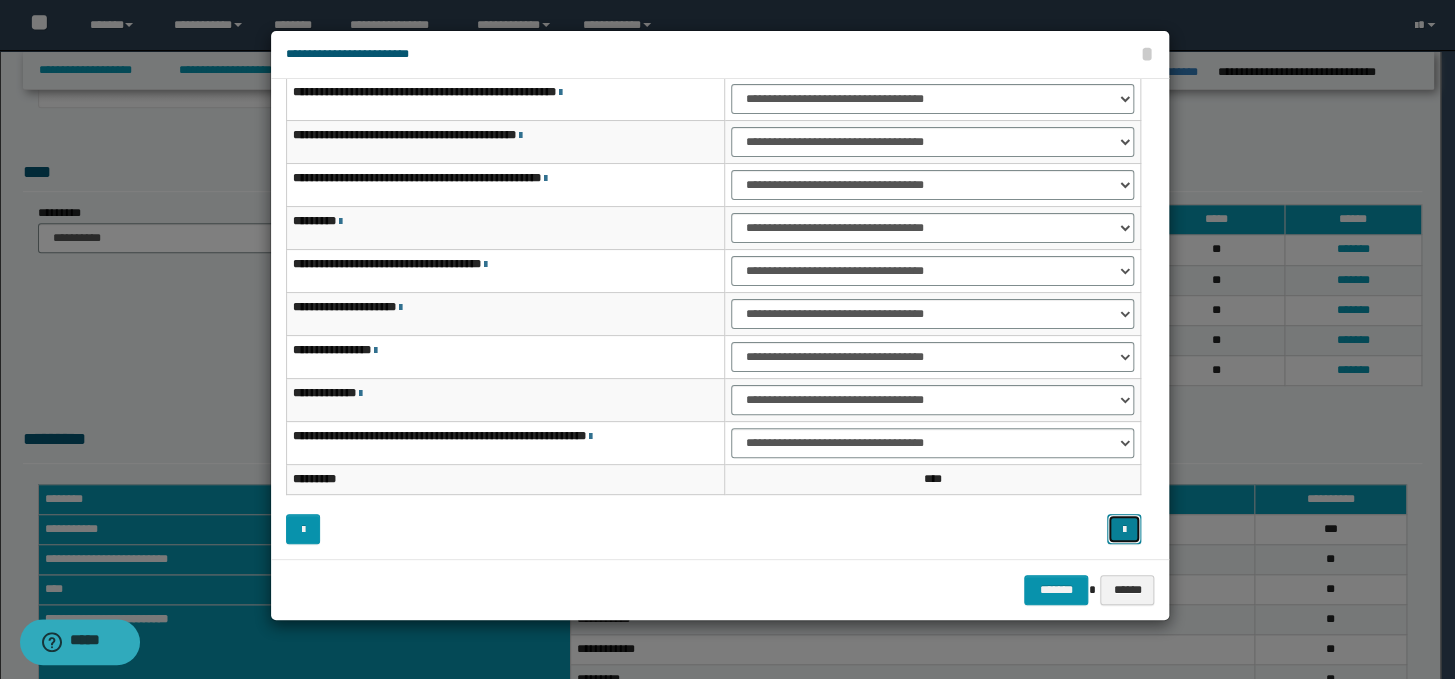 click at bounding box center (1124, 529) 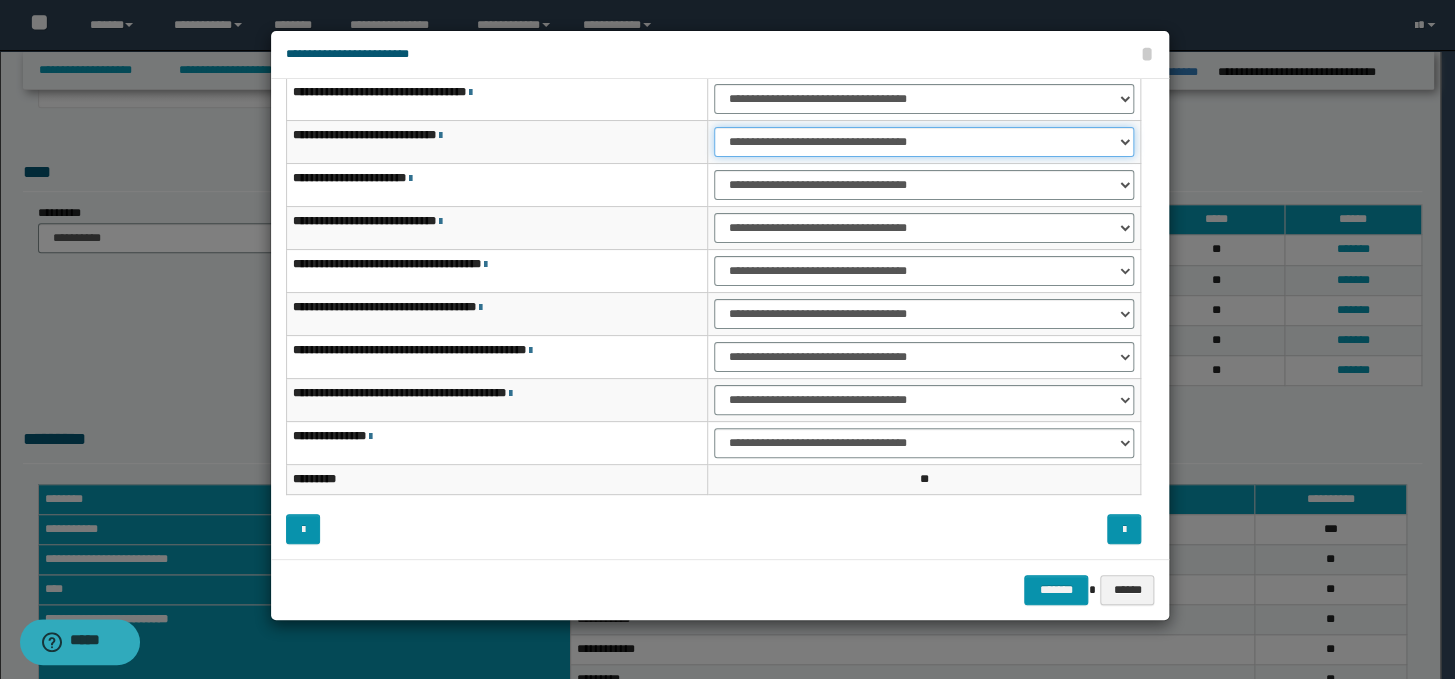 click on "**********" at bounding box center (924, 142) 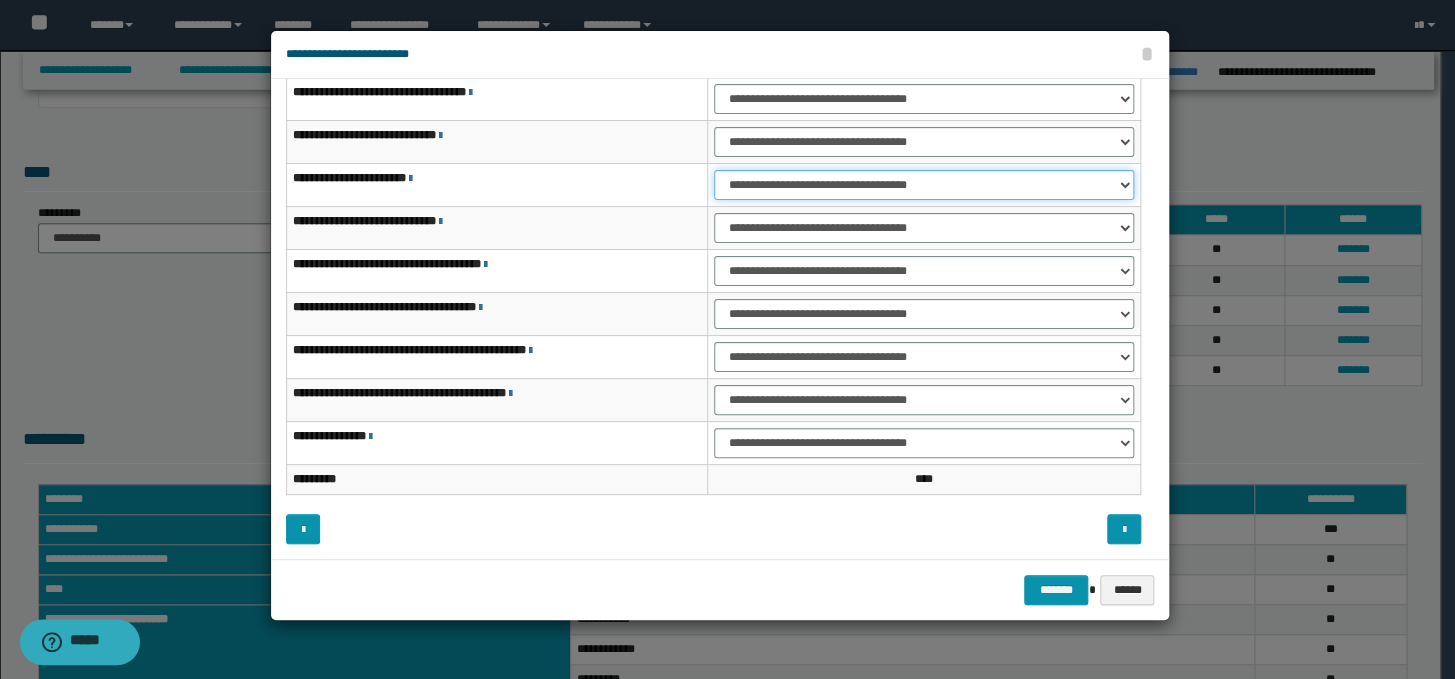 click on "**********" at bounding box center (924, 185) 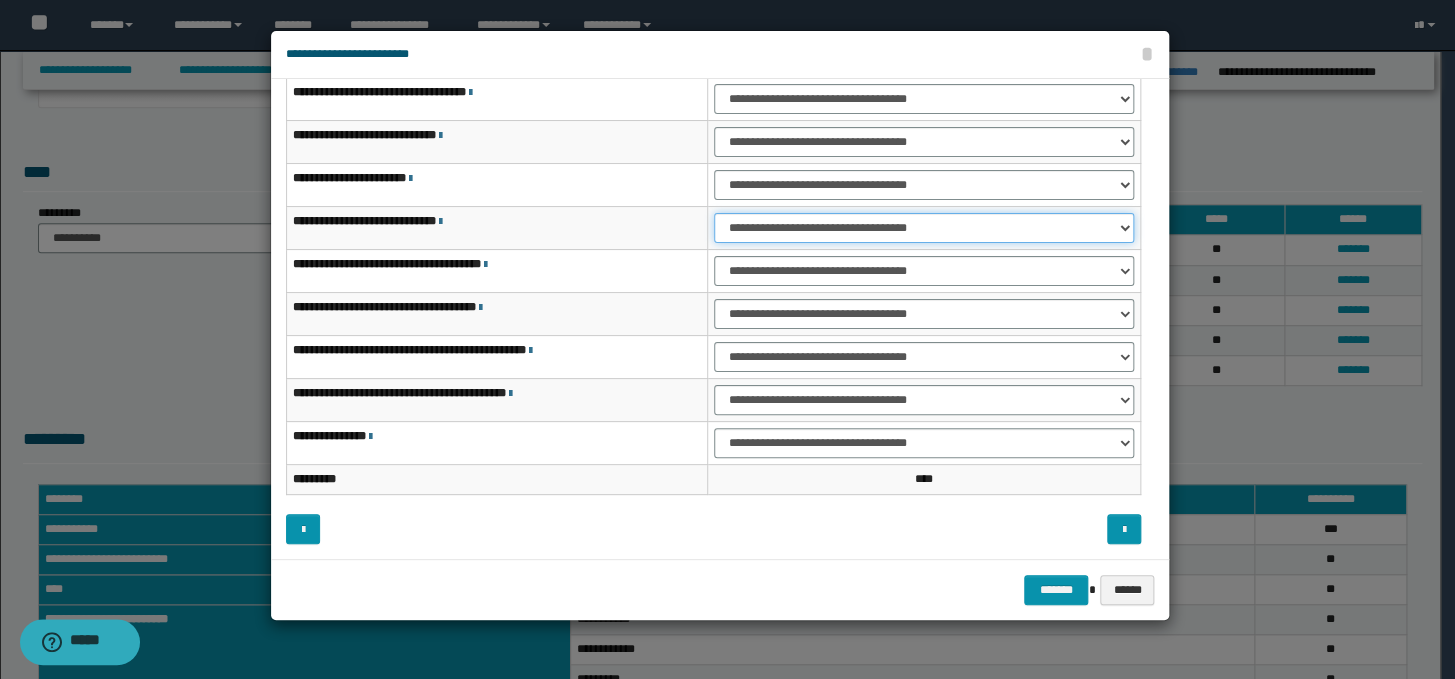 click on "**********" at bounding box center [924, 228] 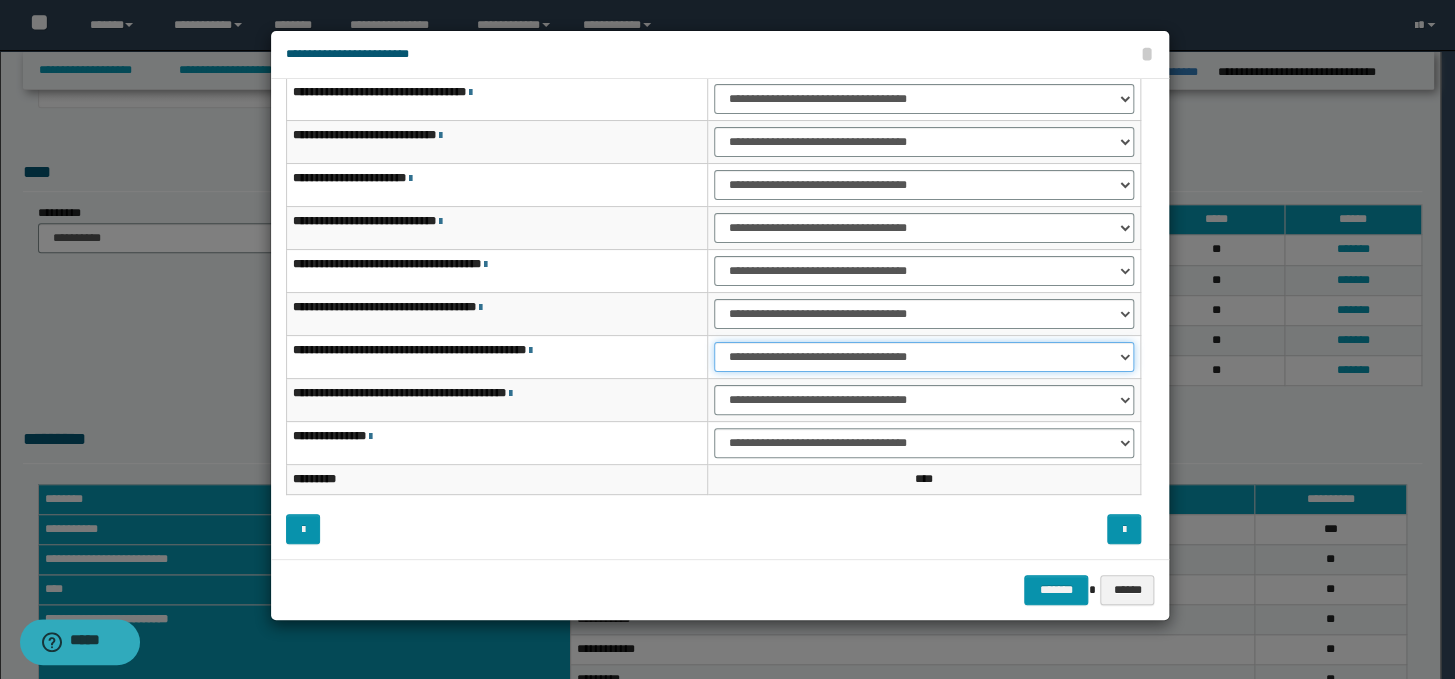 click on "**********" at bounding box center (924, 357) 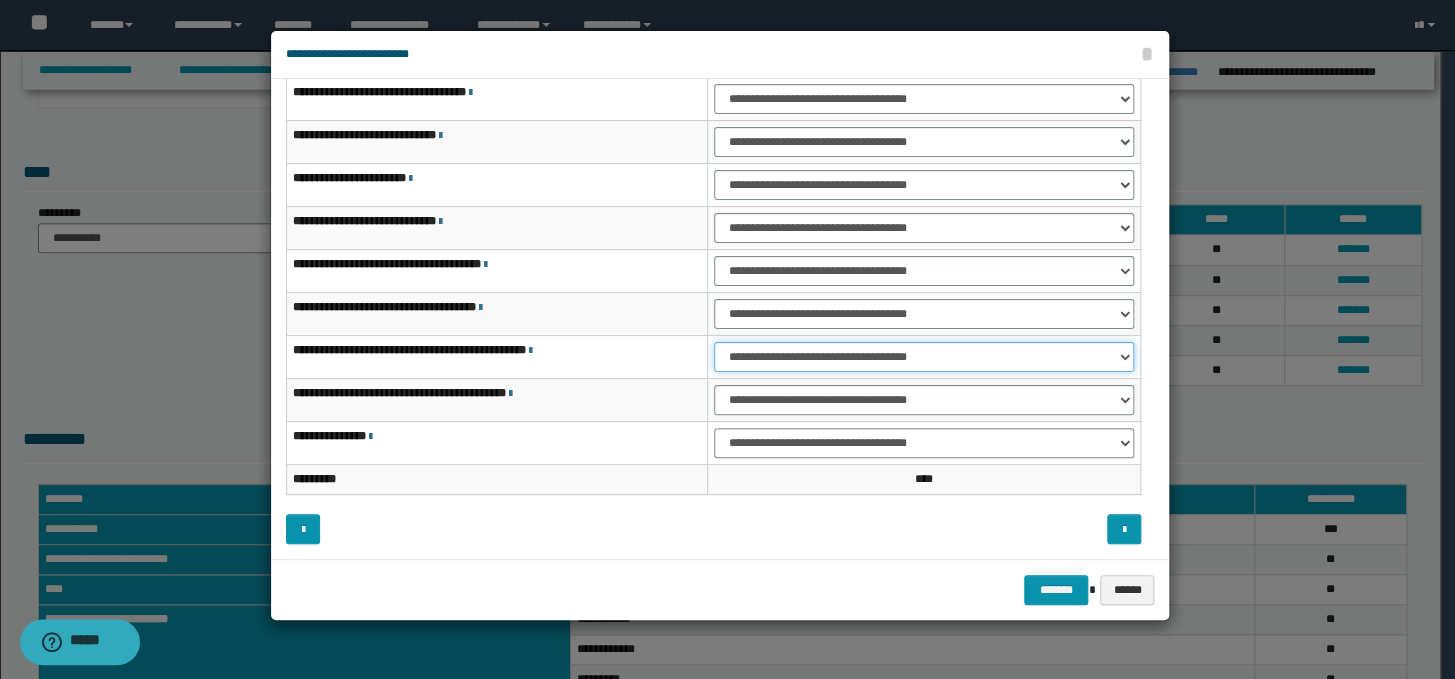 select on "***" 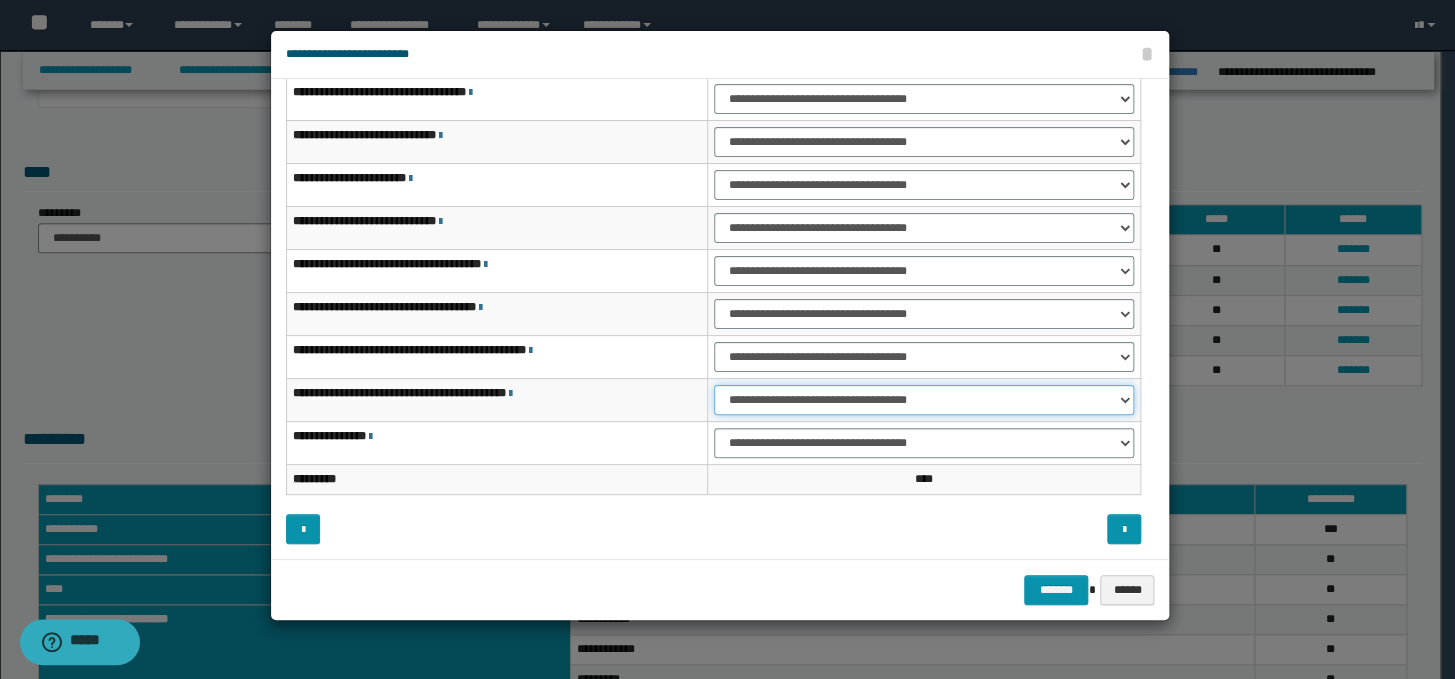click on "**********" at bounding box center [924, 400] 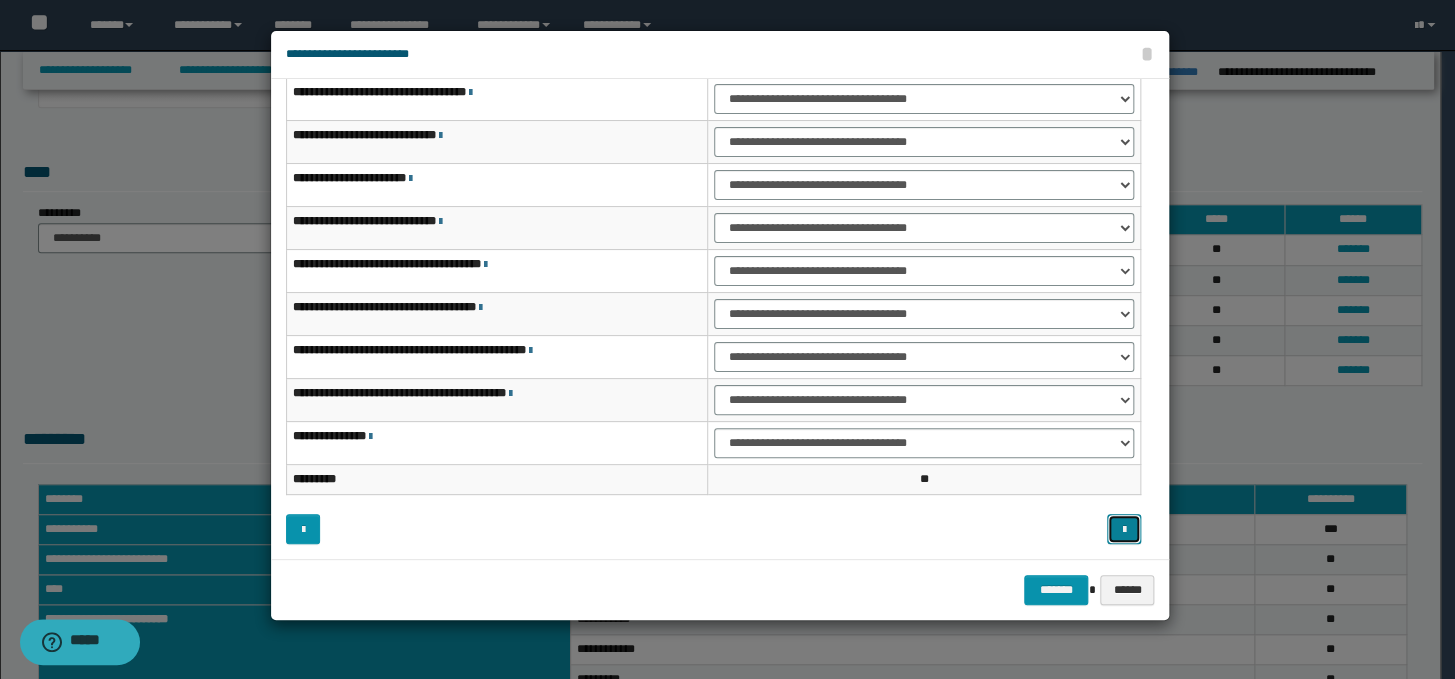 click at bounding box center (1124, 529) 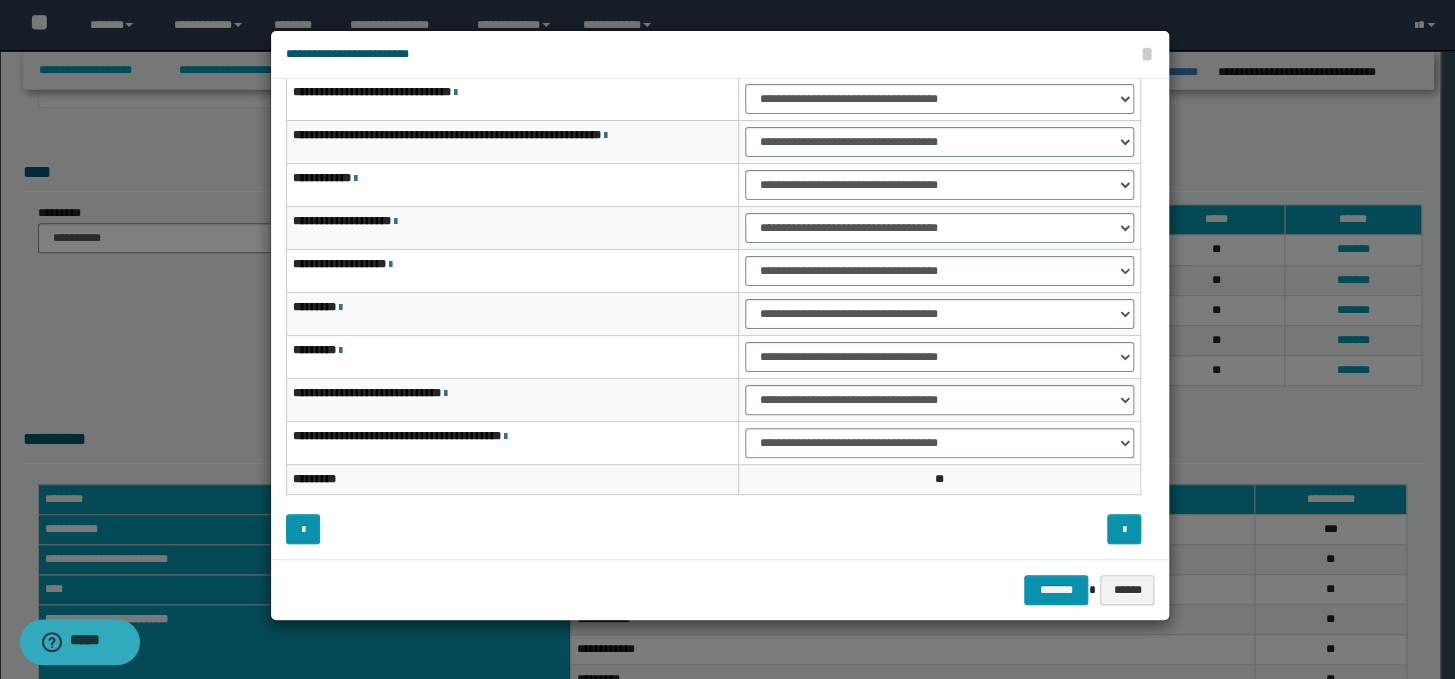 scroll, scrollTop: 52, scrollLeft: 0, axis: vertical 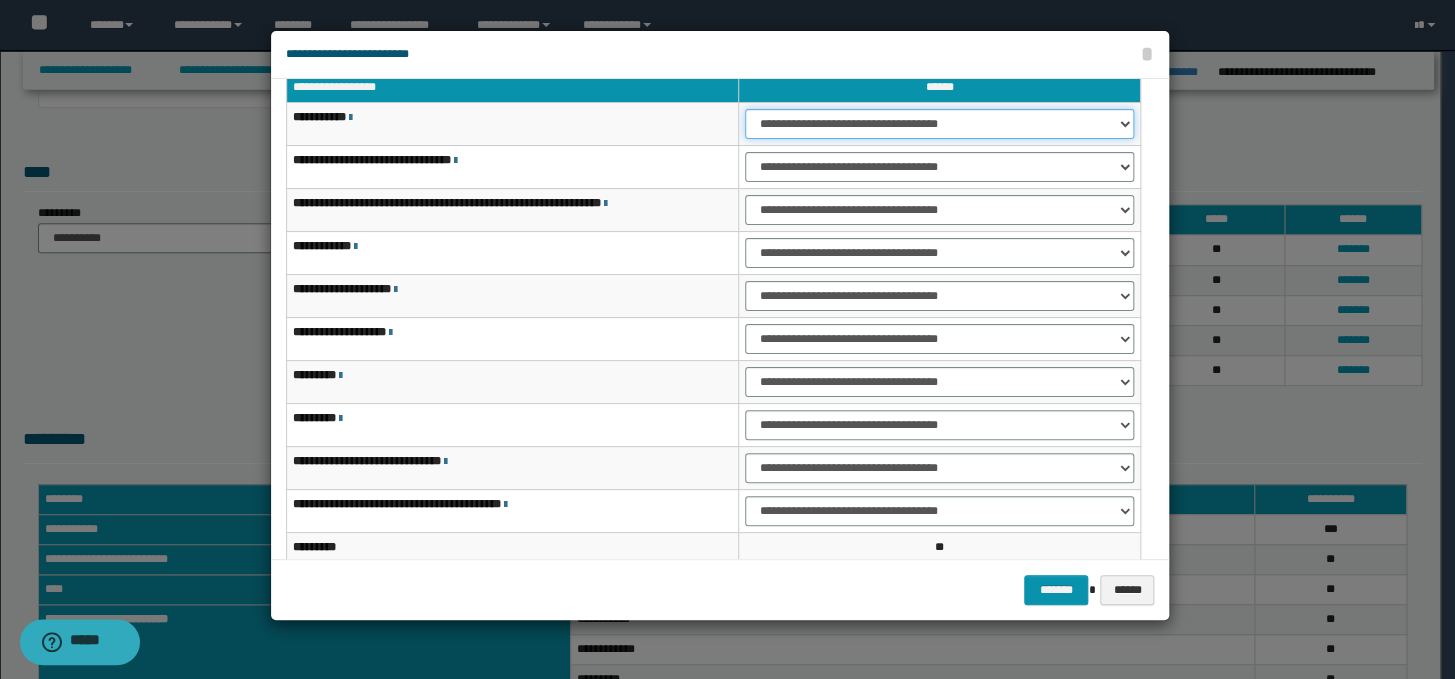 click on "**********" at bounding box center [939, 124] 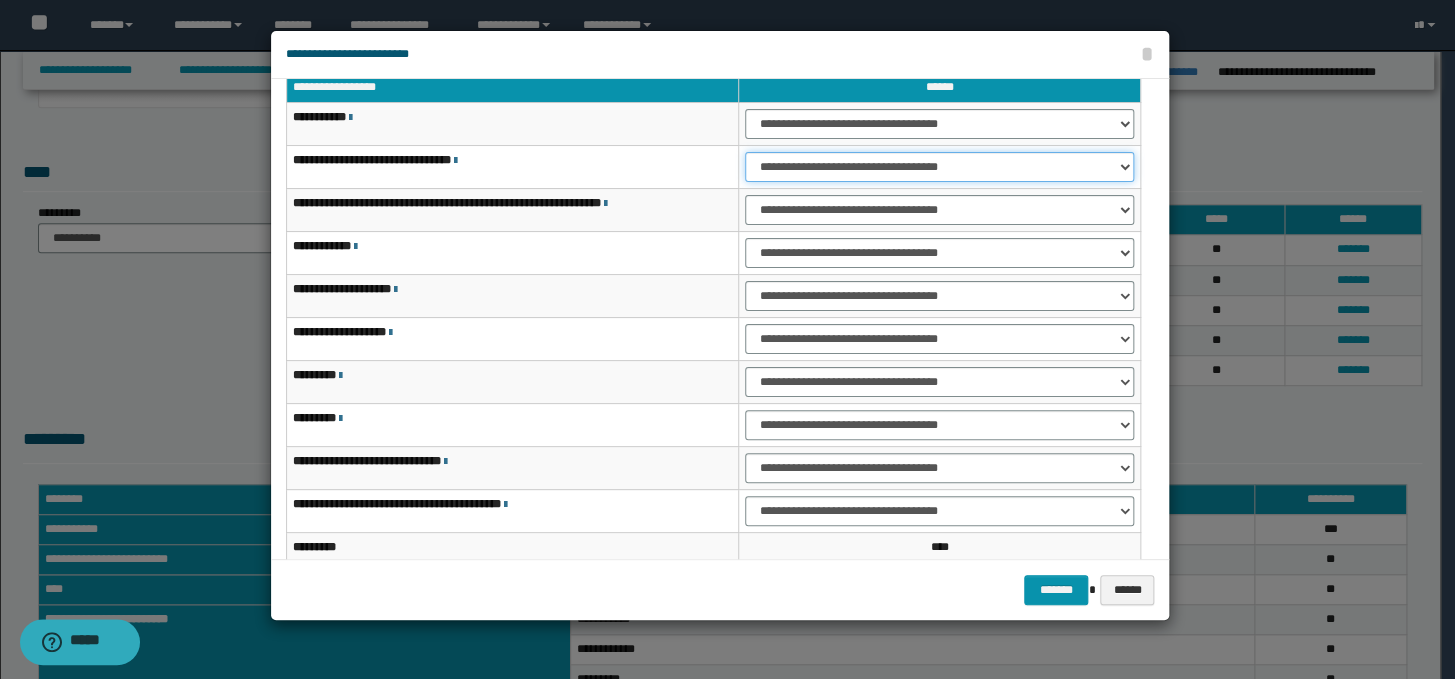 click on "**********" at bounding box center (939, 167) 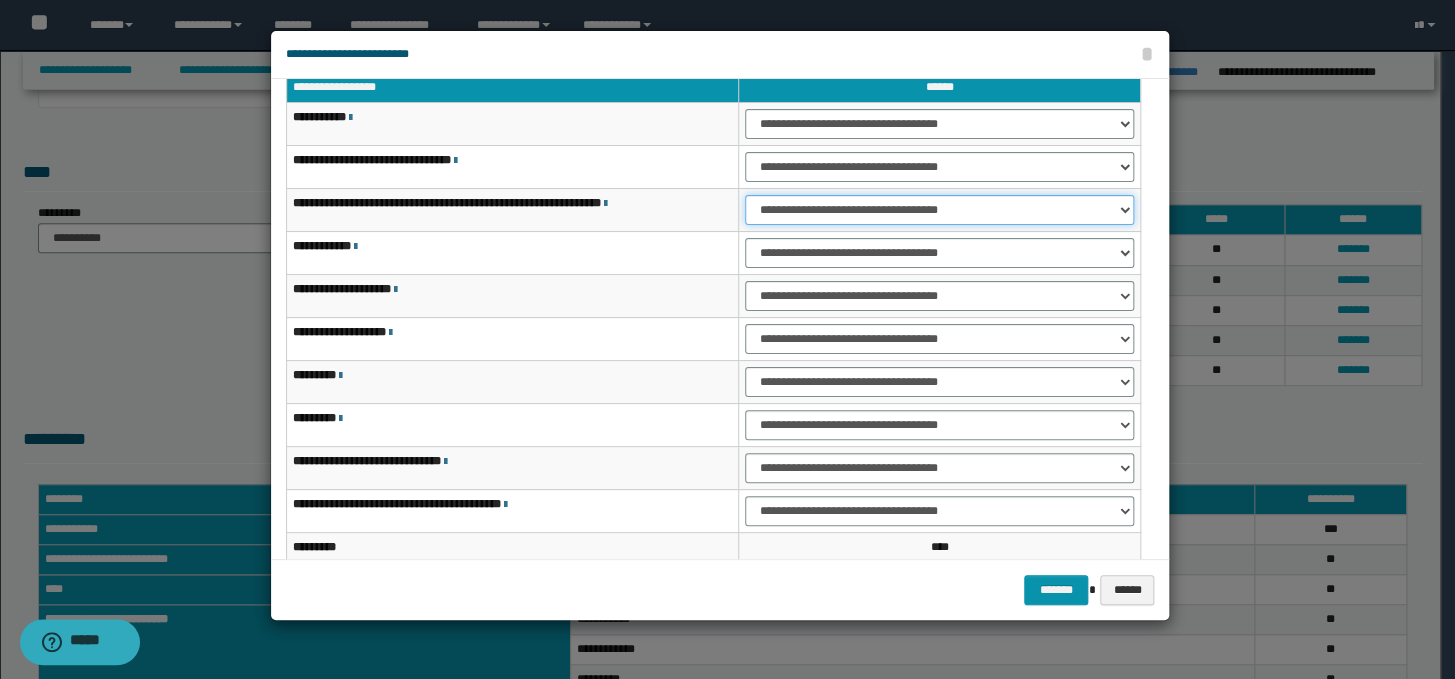 click on "**********" at bounding box center (939, 210) 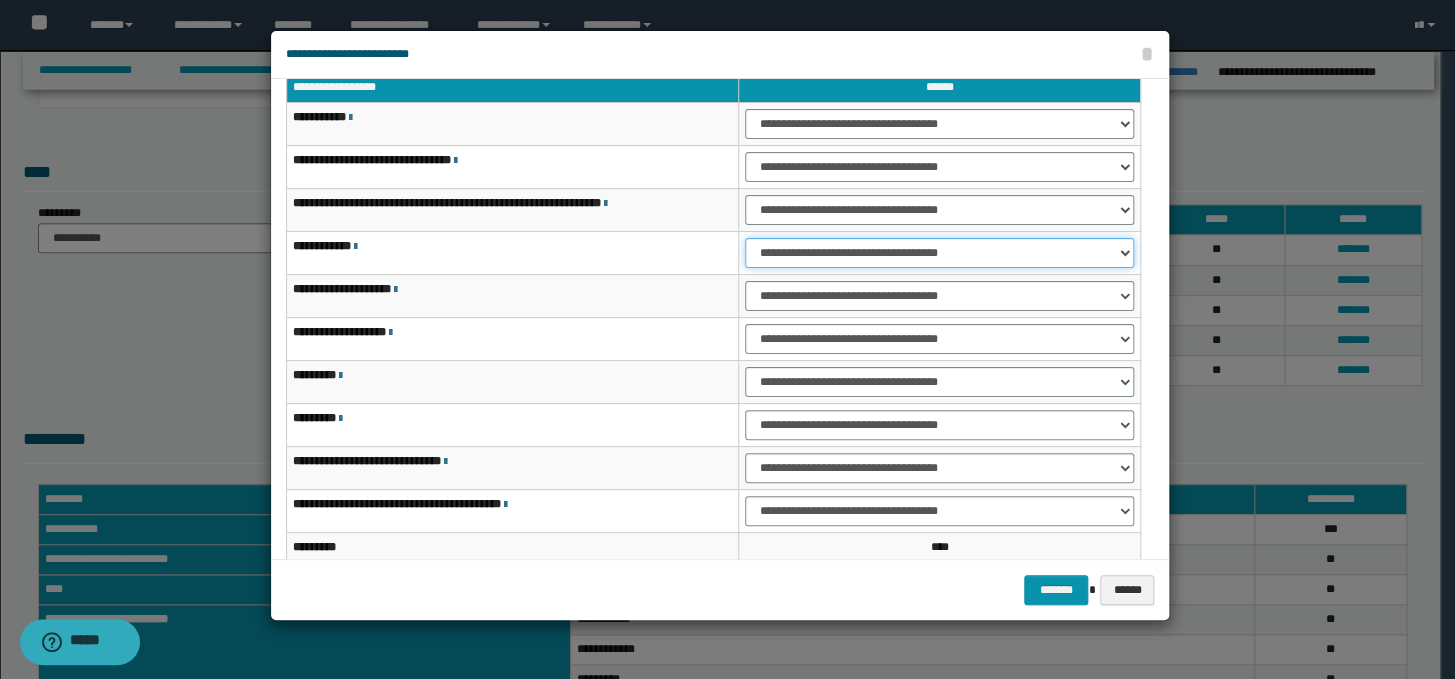 click on "**********" at bounding box center (939, 253) 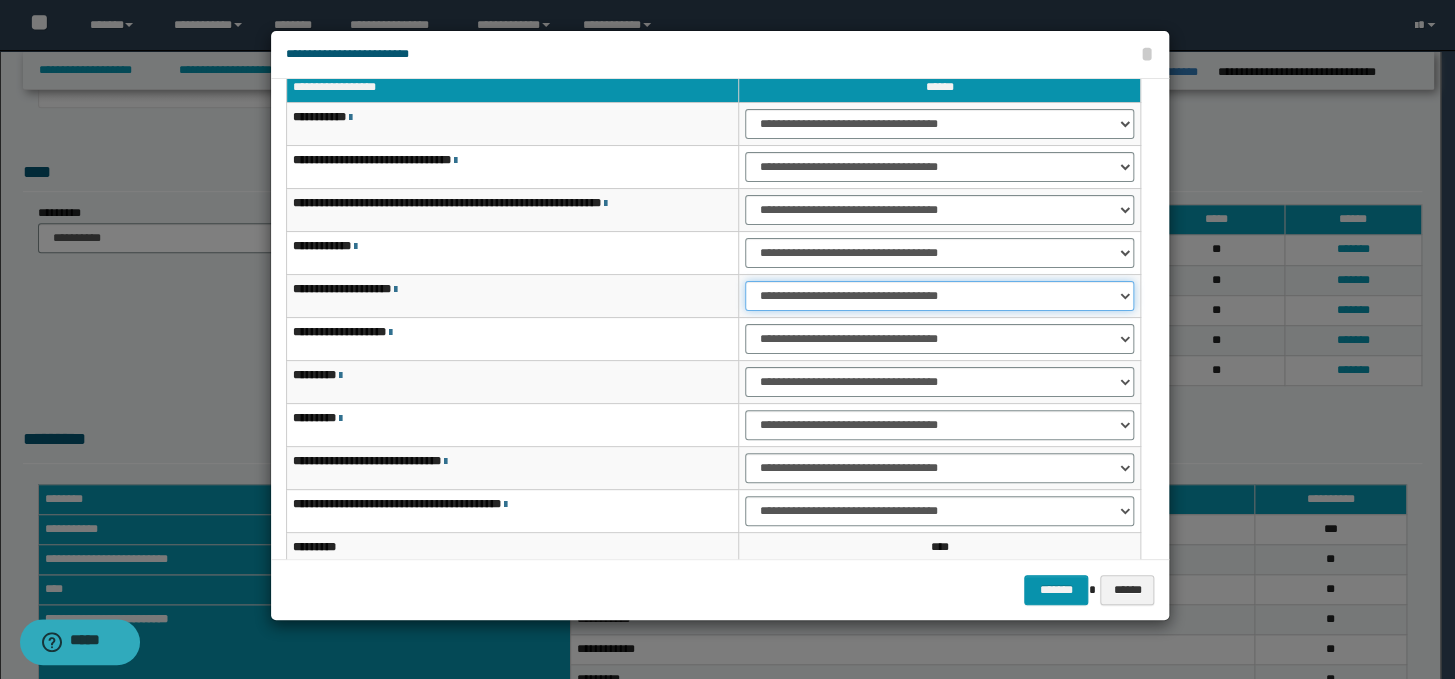 click on "**********" at bounding box center (939, 296) 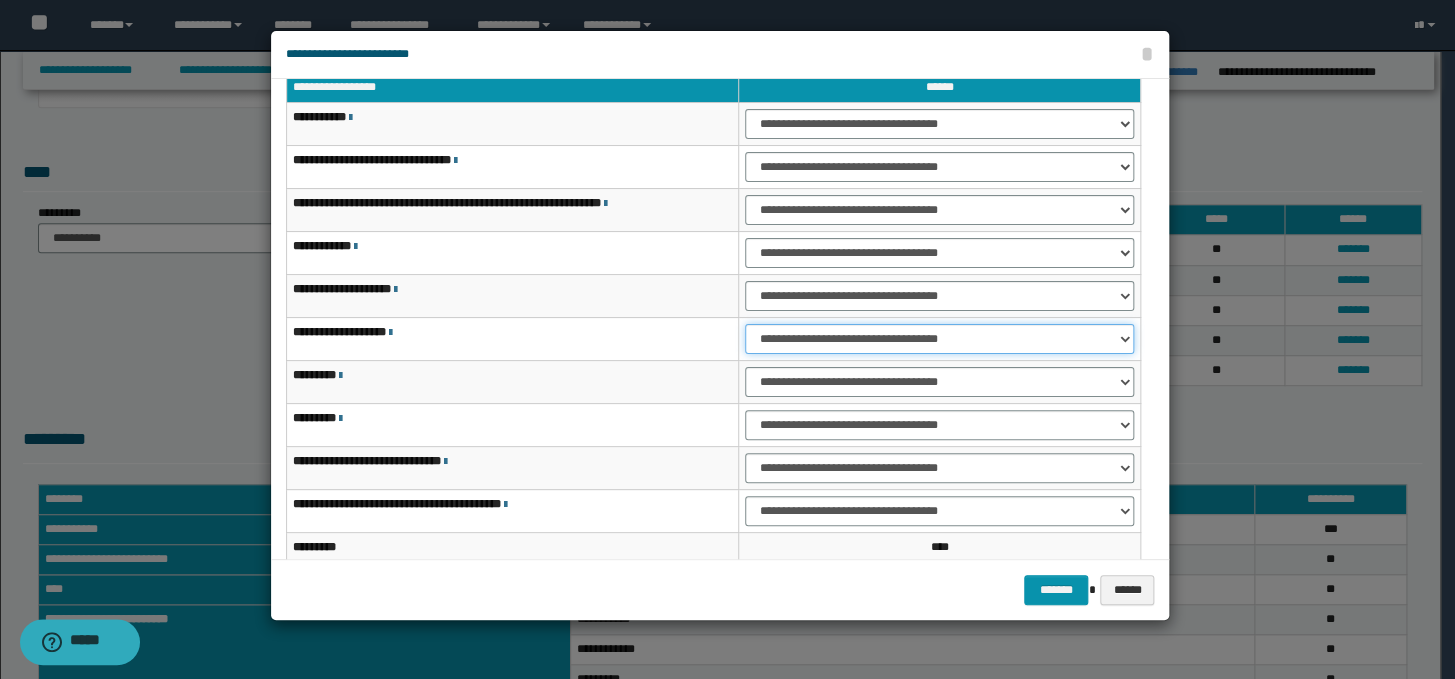 click on "**********" at bounding box center (939, 339) 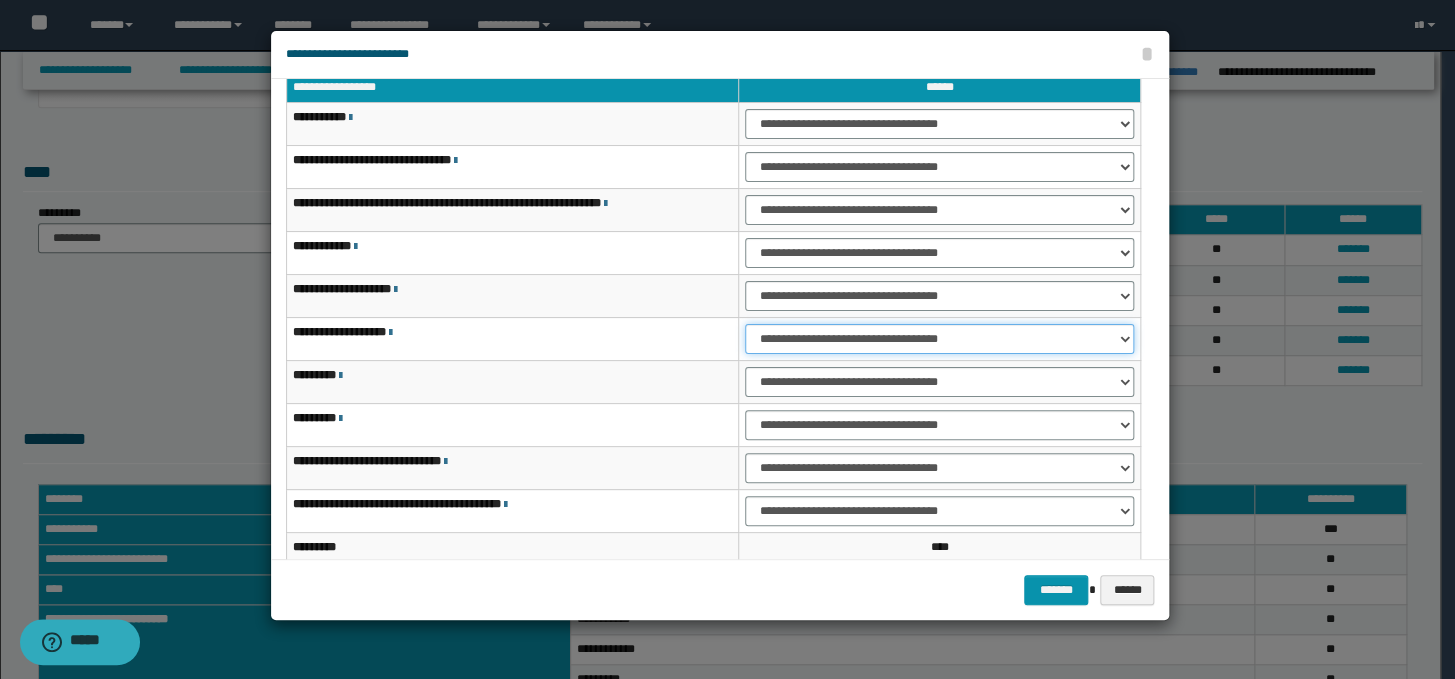 select on "***" 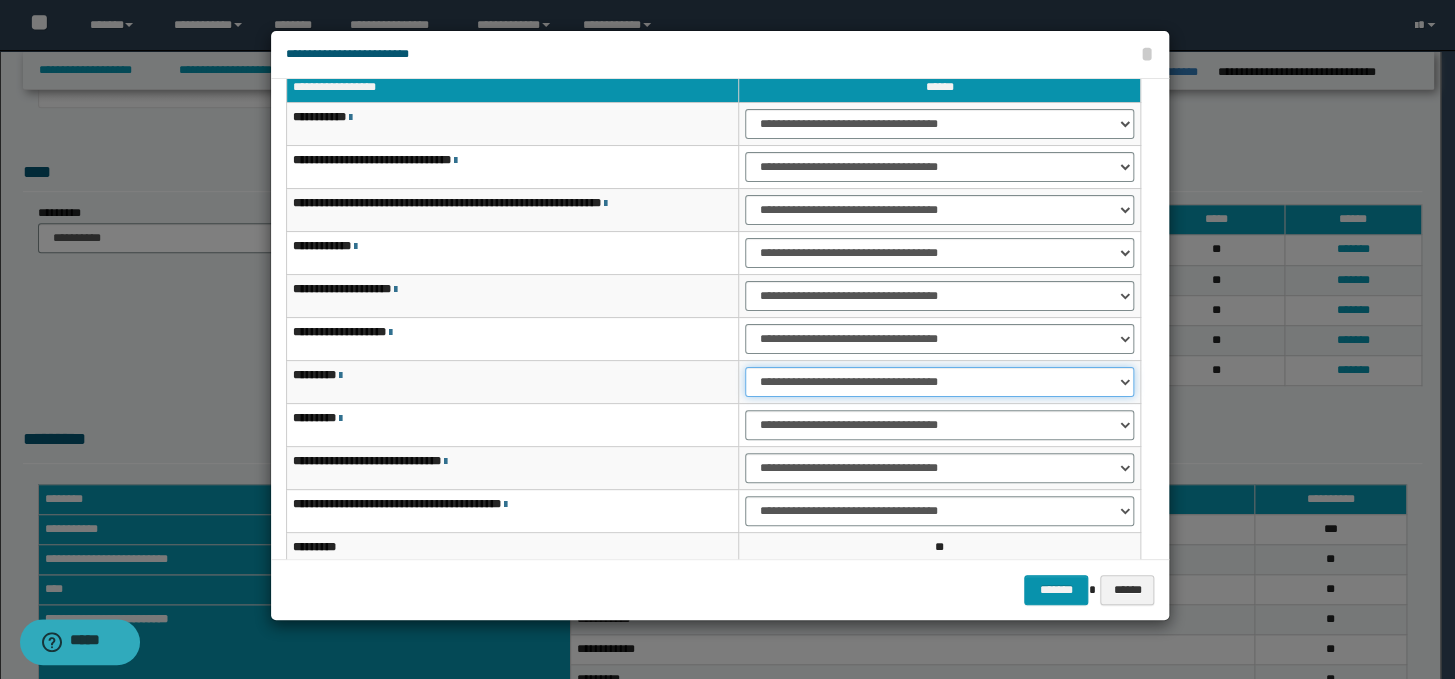 click on "**********" at bounding box center [939, 382] 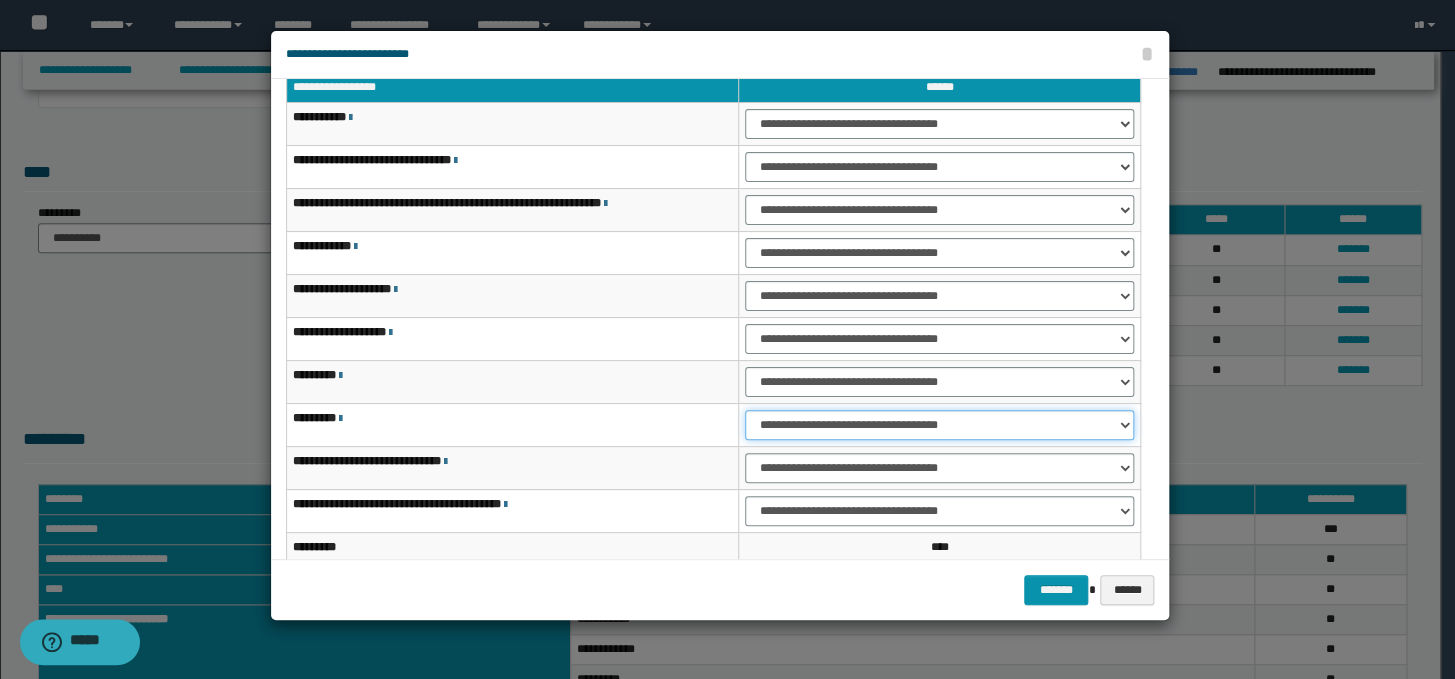 click on "**********" at bounding box center (939, 425) 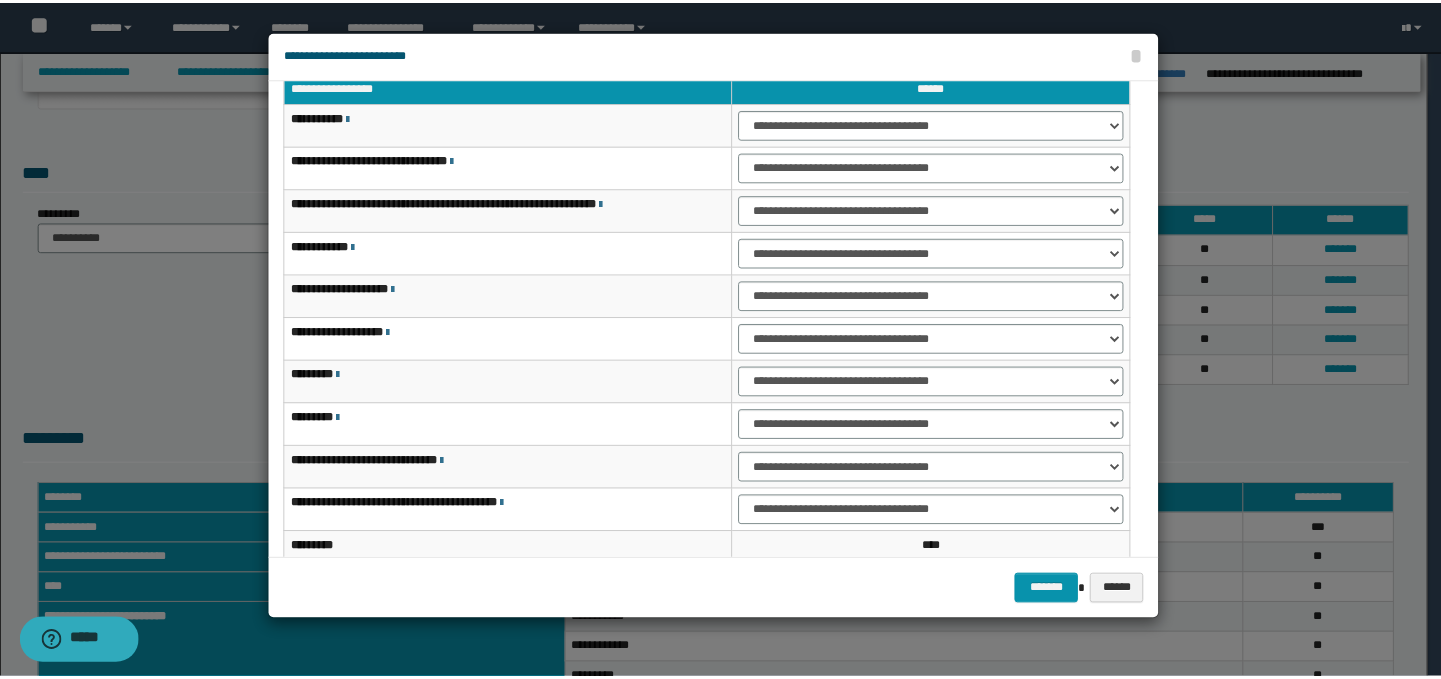 scroll, scrollTop: 120, scrollLeft: 0, axis: vertical 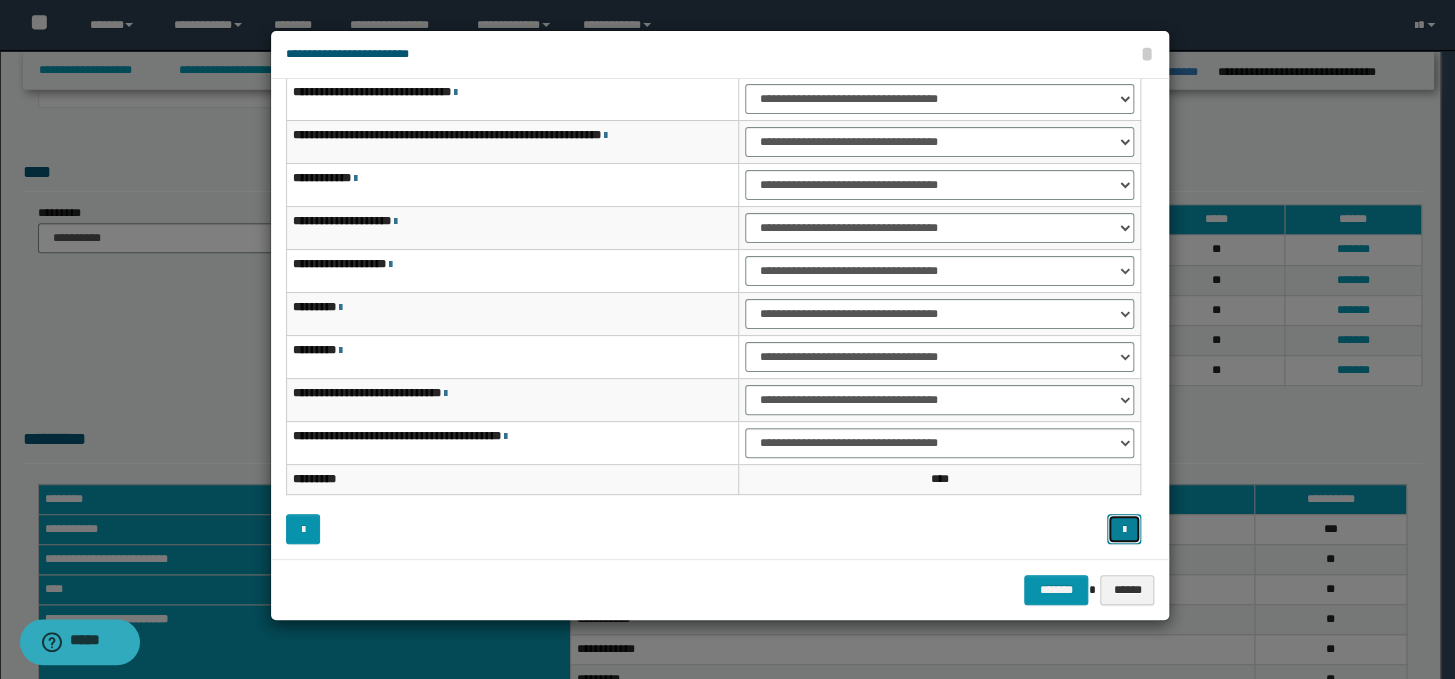 click at bounding box center [1124, 529] 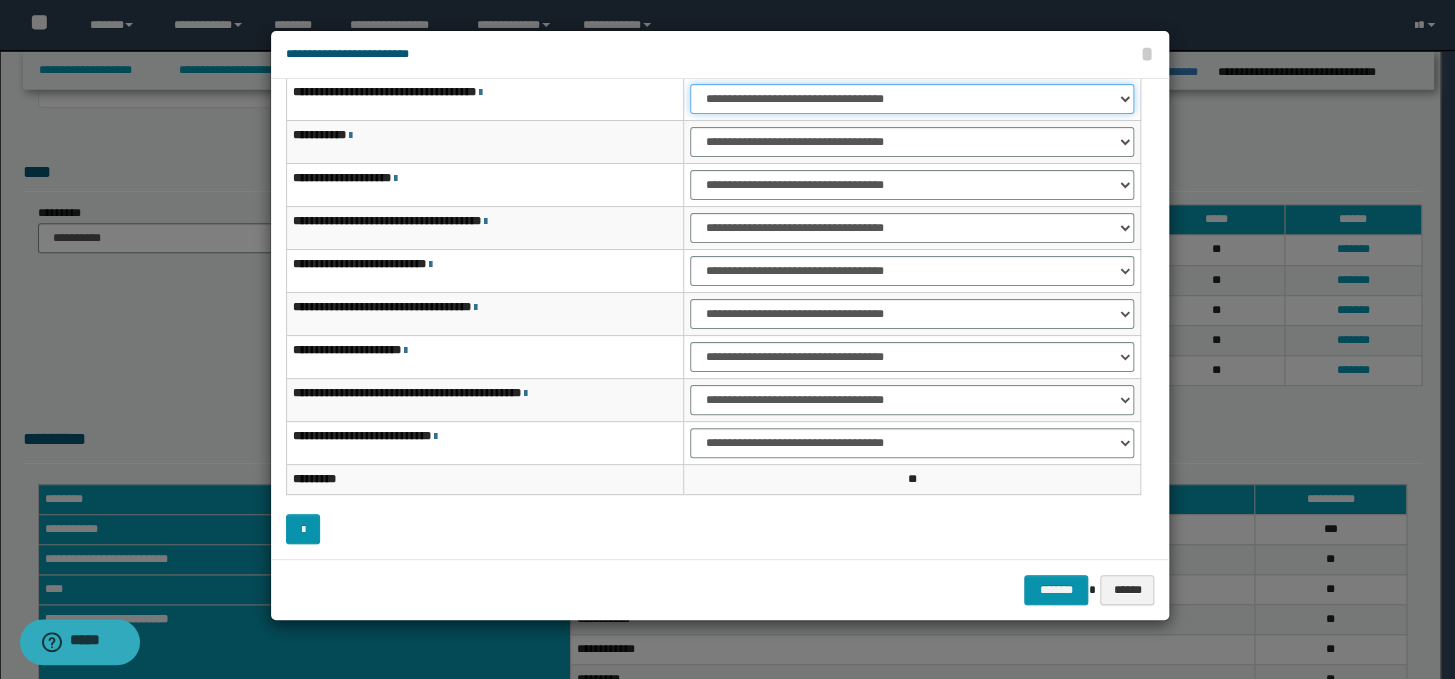 click on "**********" at bounding box center [912, 99] 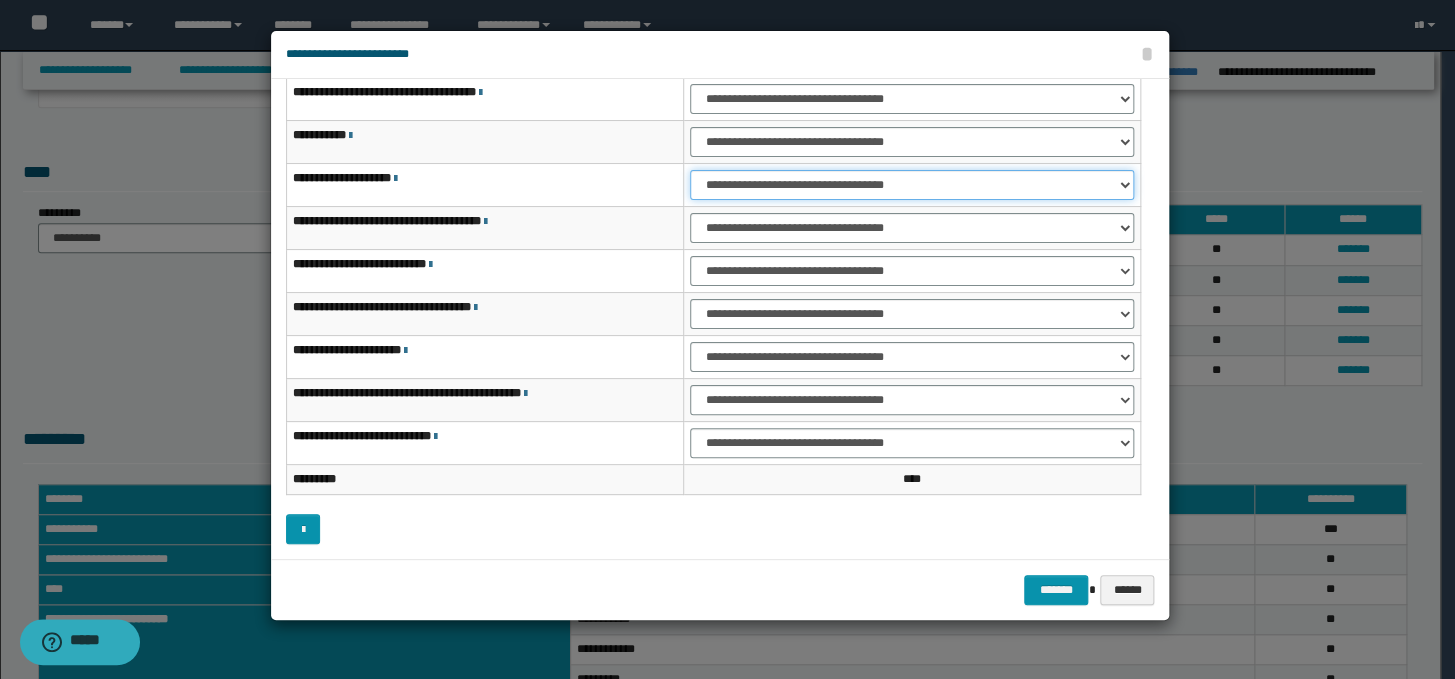 click on "**********" at bounding box center [912, 185] 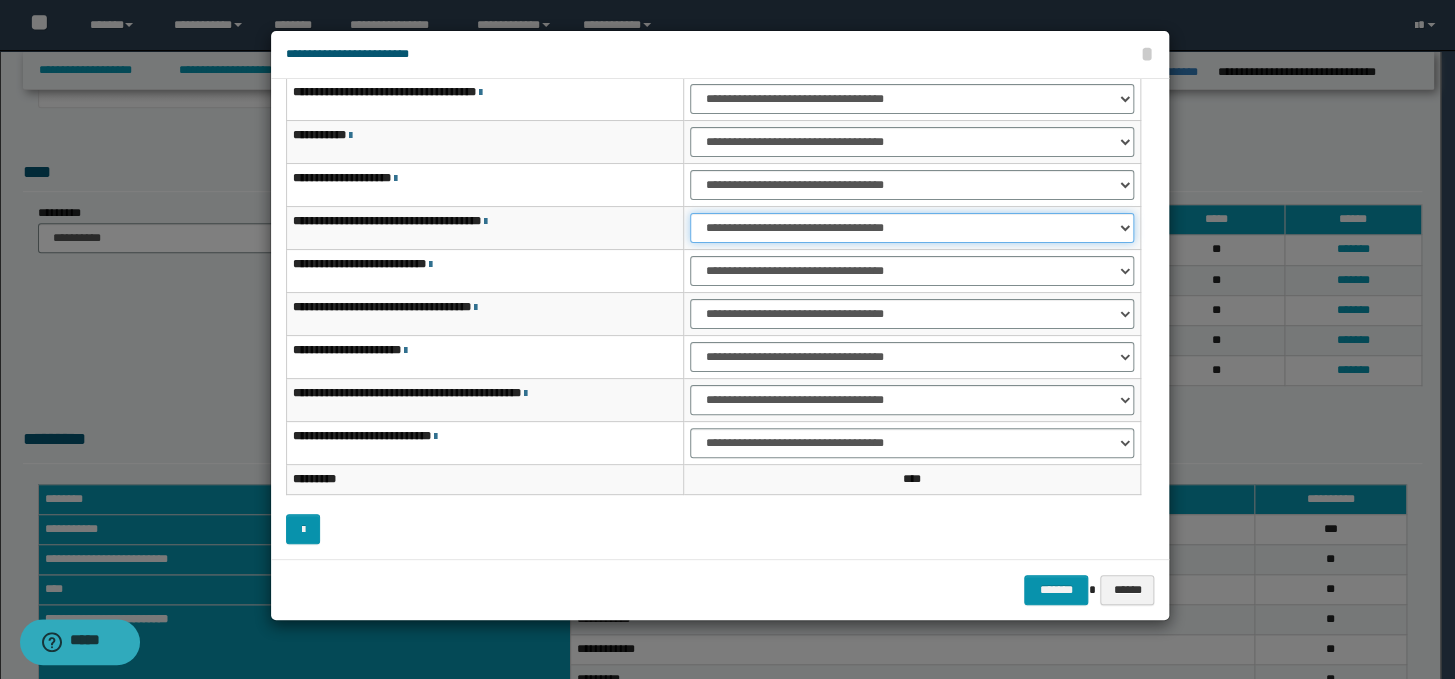 drag, startPoint x: 800, startPoint y: 227, endPoint x: 790, endPoint y: 241, distance: 17.20465 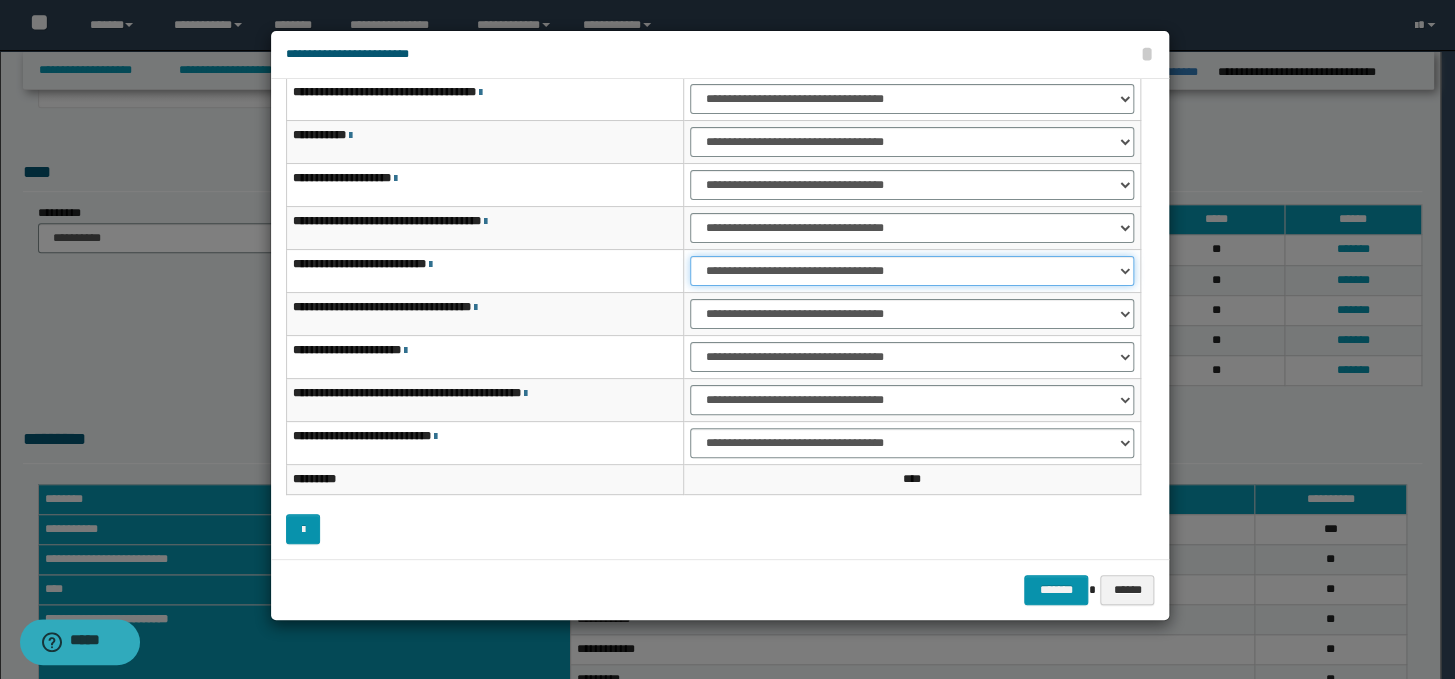 click on "**********" at bounding box center (912, 271) 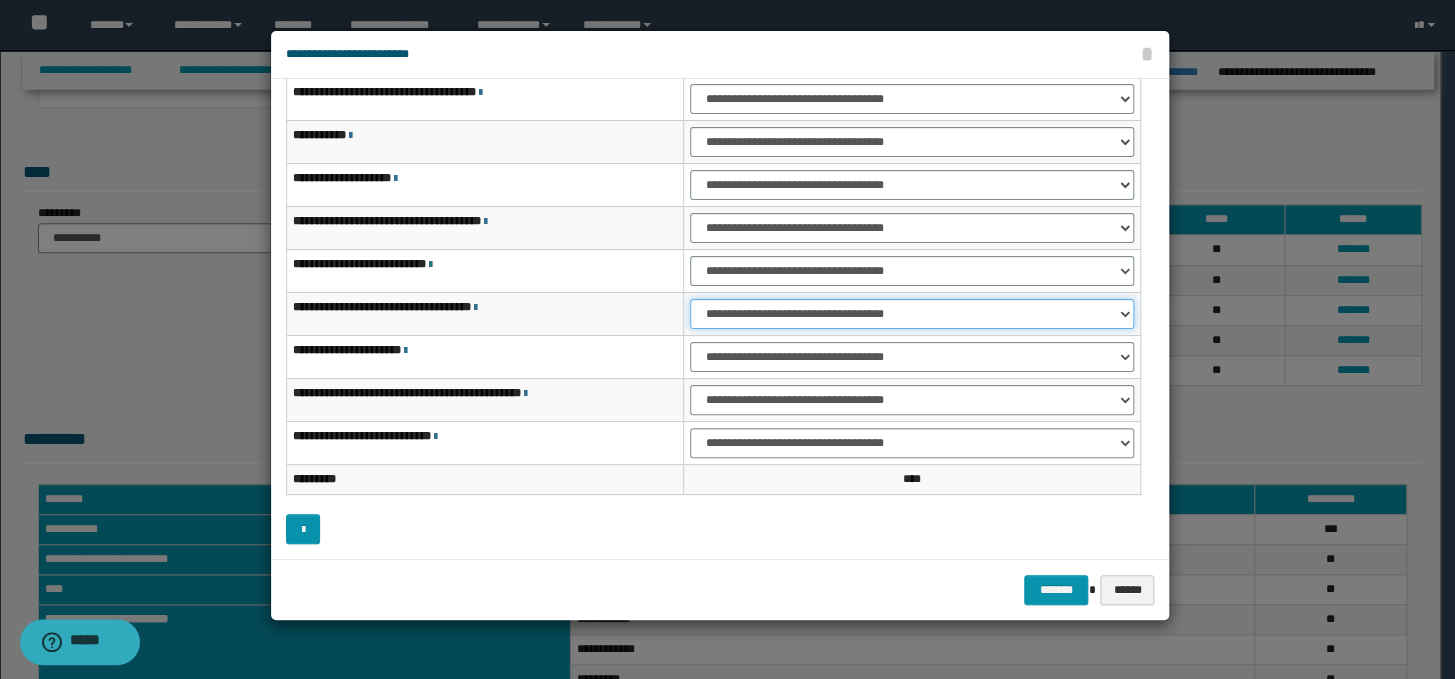 click on "**********" at bounding box center (912, 314) 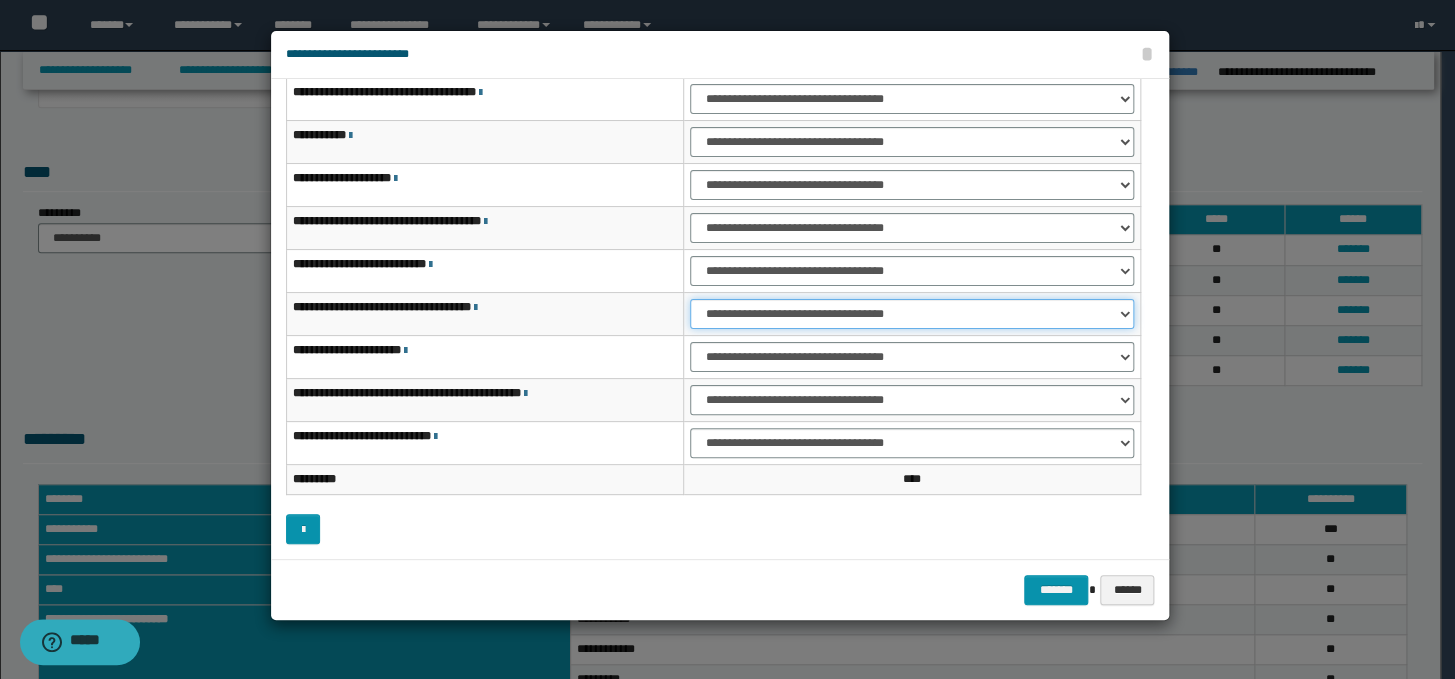 select on "***" 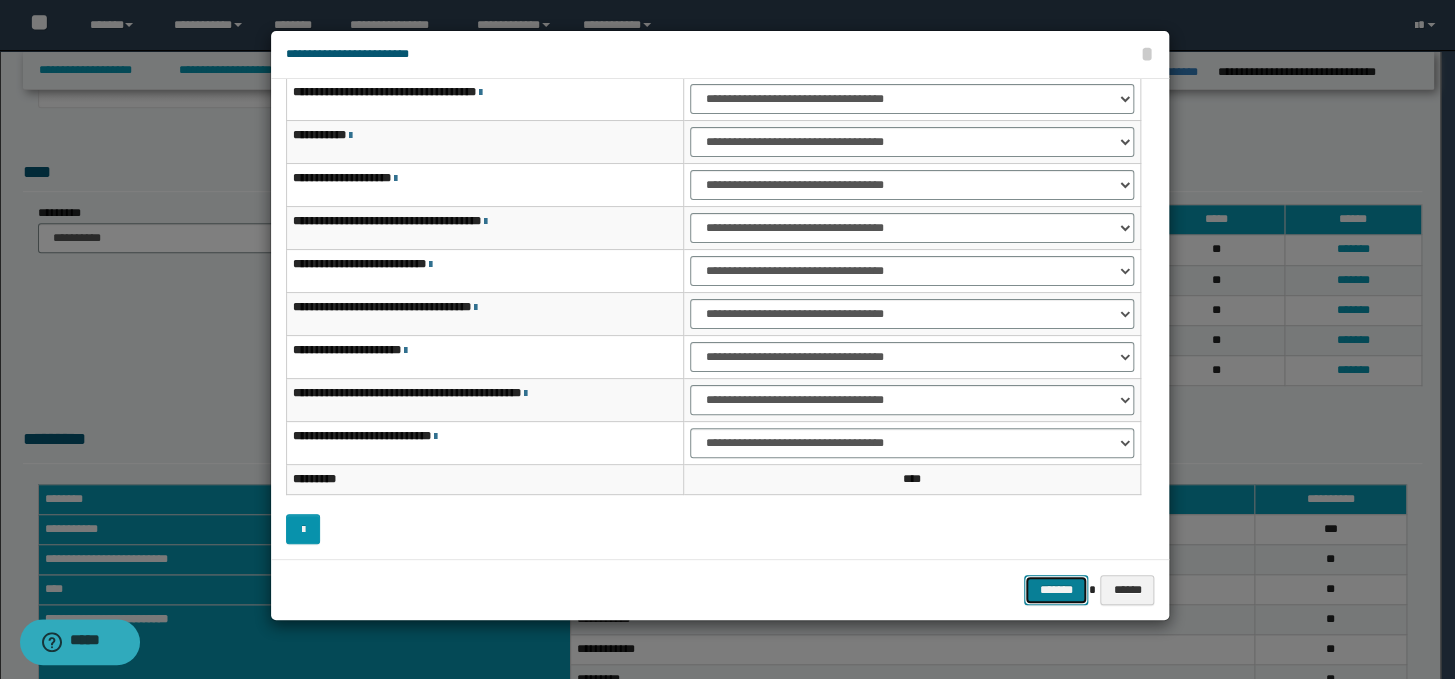 click on "*******" at bounding box center [1056, 590] 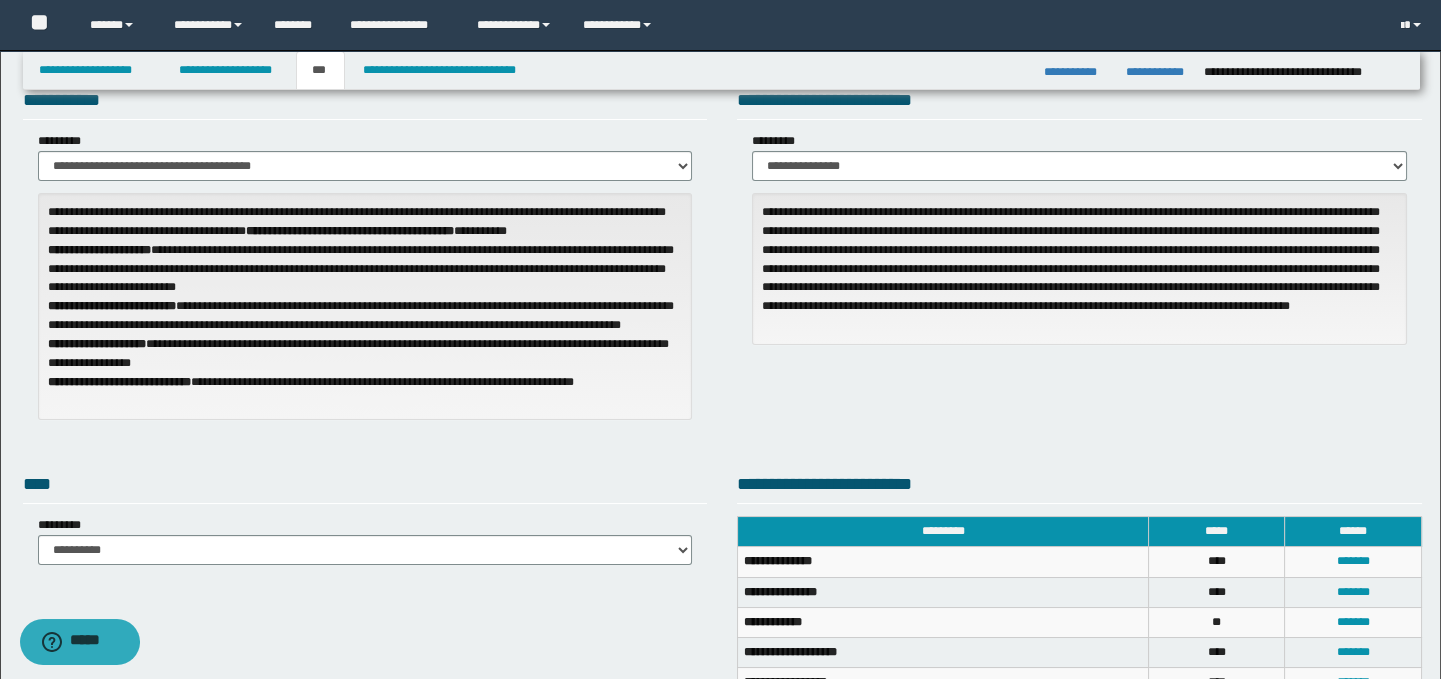 scroll, scrollTop: 50, scrollLeft: 0, axis: vertical 